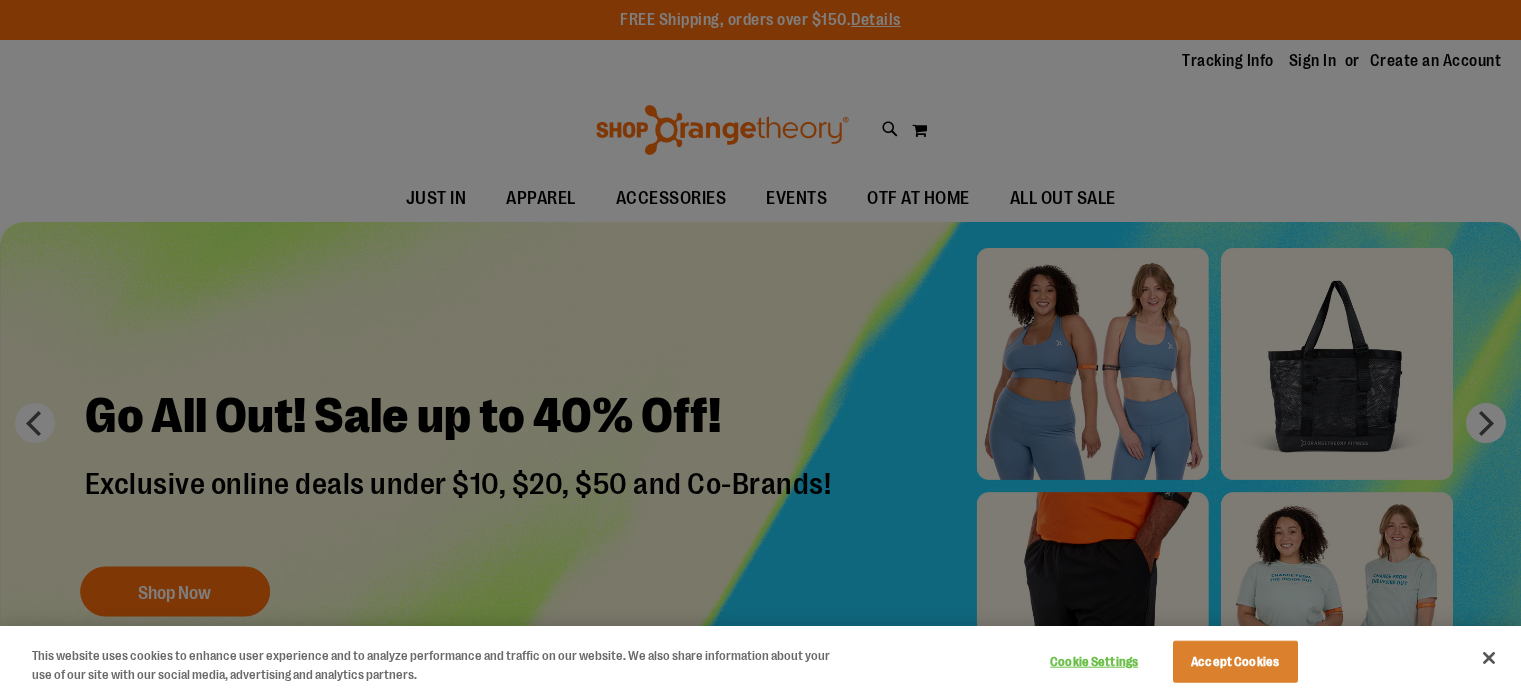 scroll, scrollTop: 0, scrollLeft: 0, axis: both 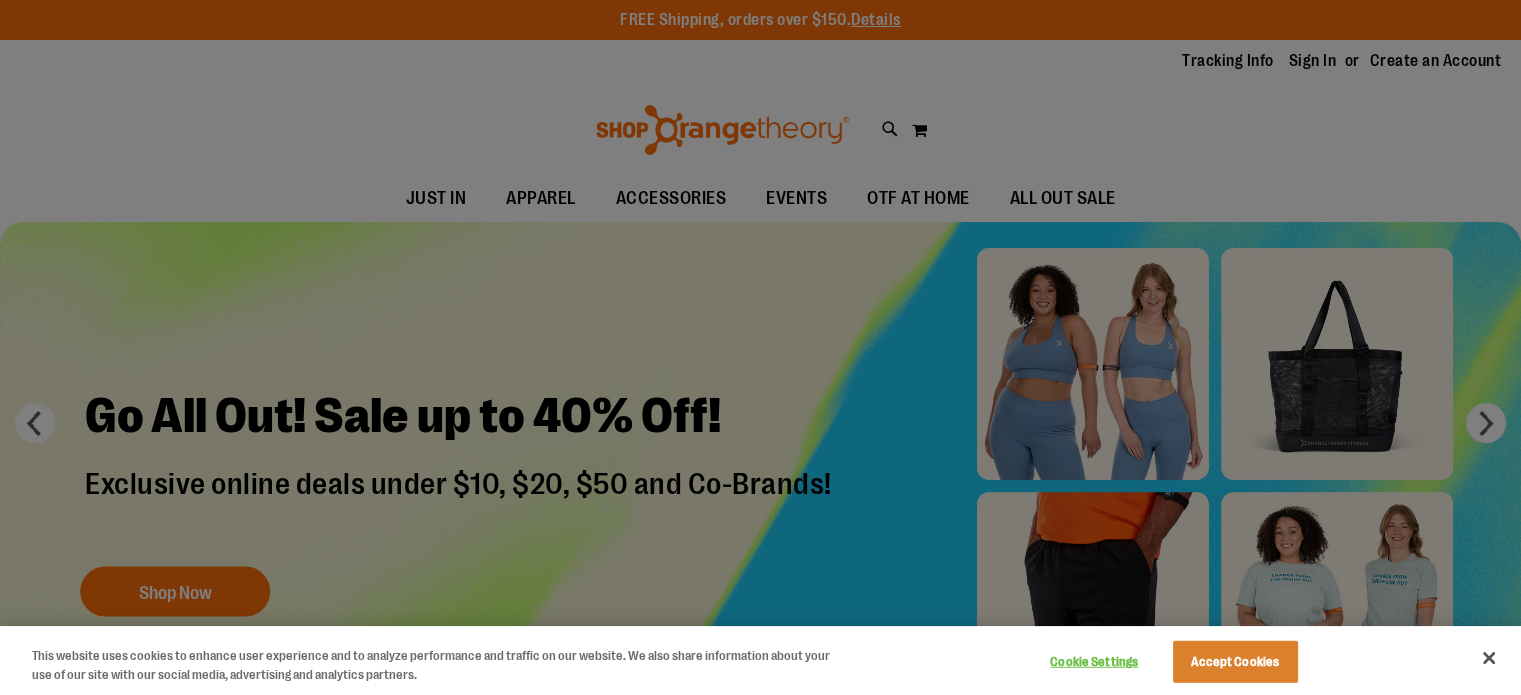 type on "**********" 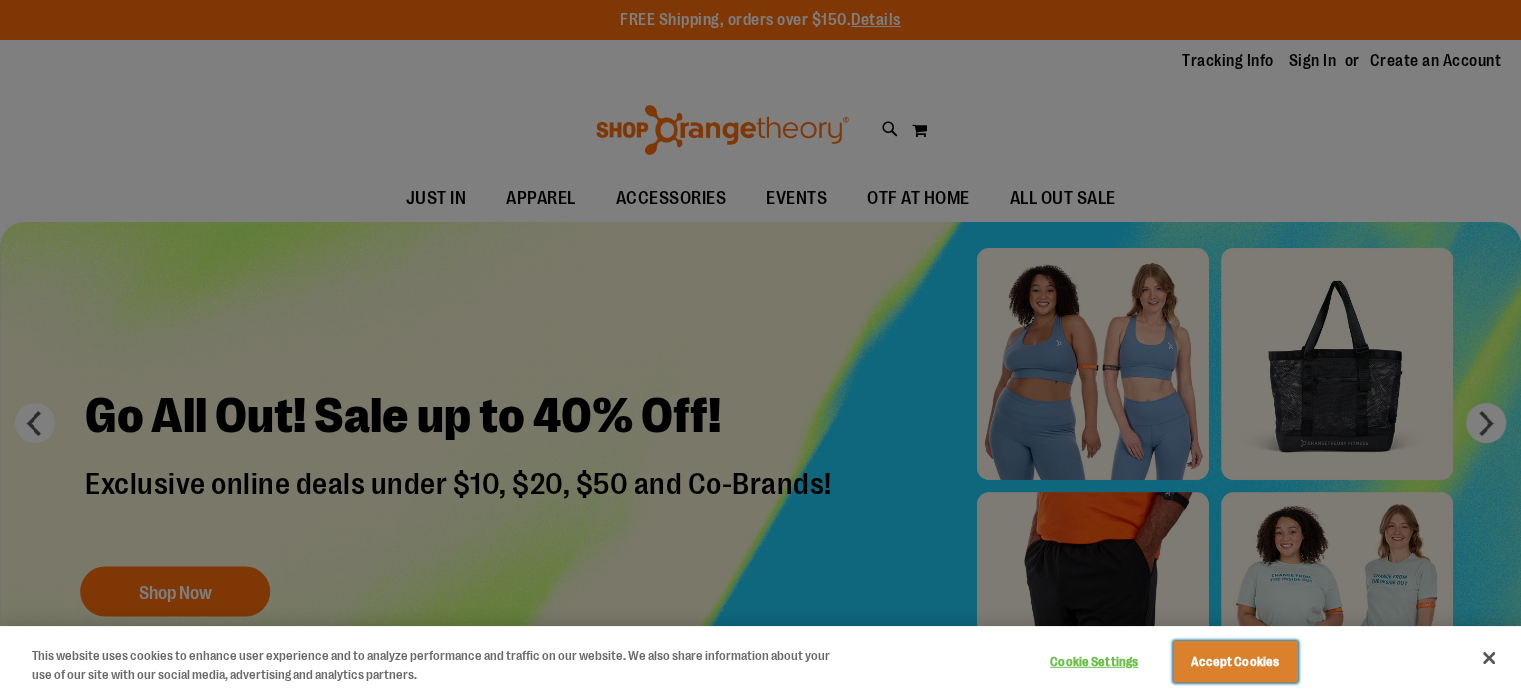 click on "Accept Cookies" at bounding box center (1235, 662) 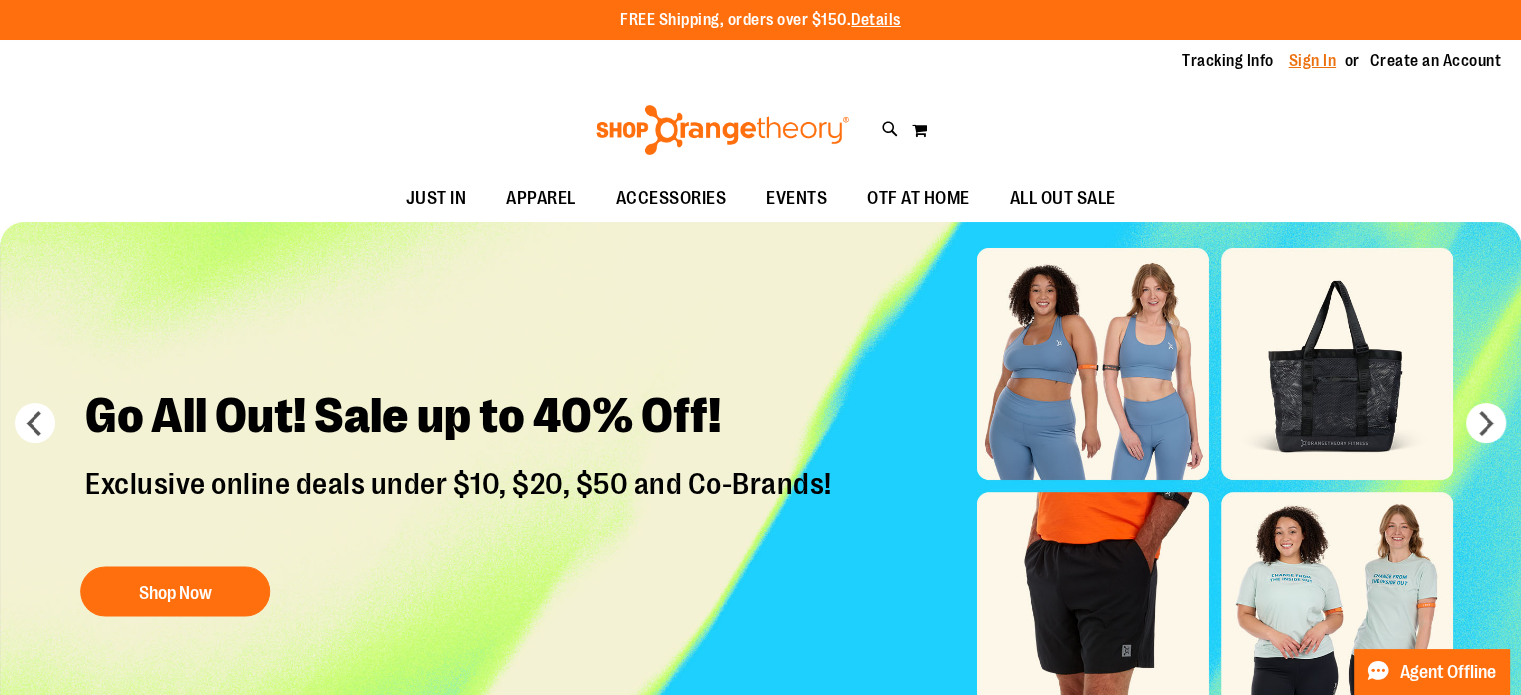 click on "Sign In" at bounding box center [1313, 61] 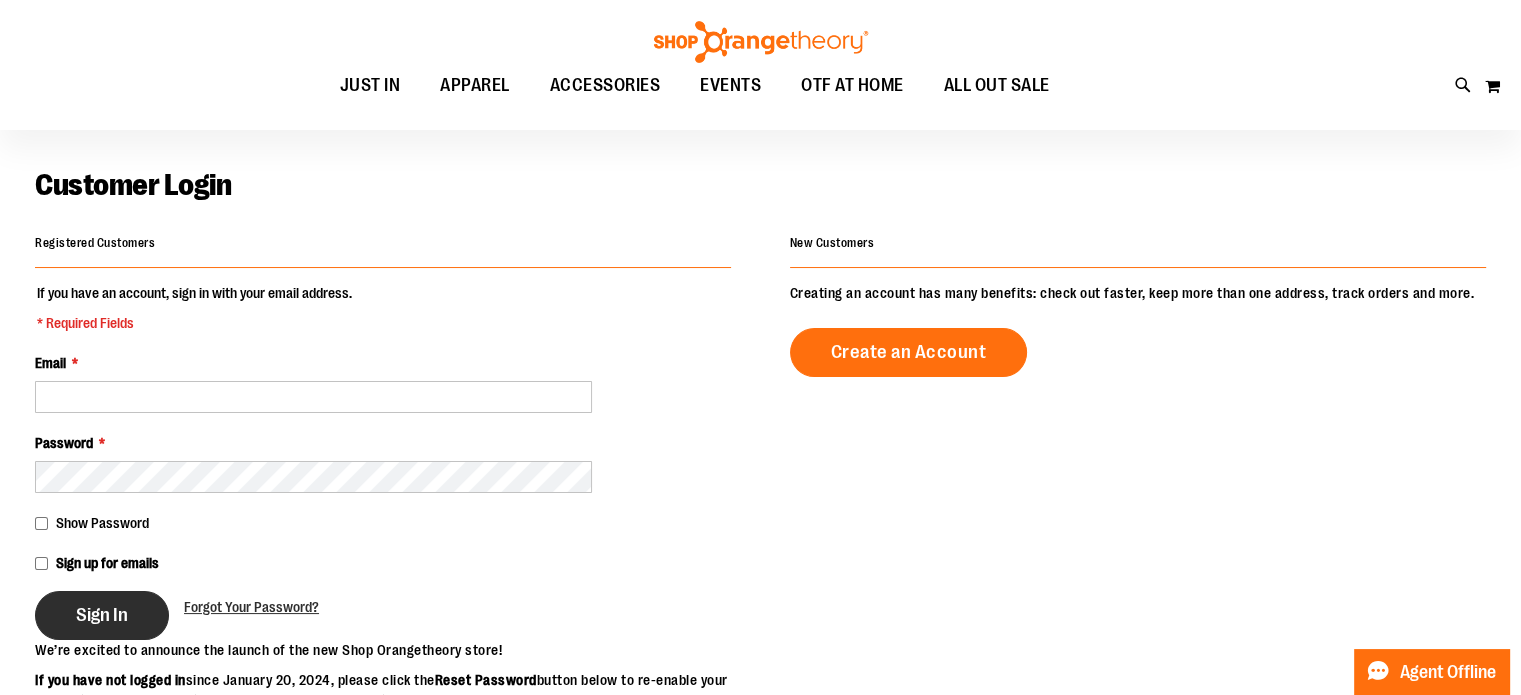 scroll, scrollTop: 100, scrollLeft: 0, axis: vertical 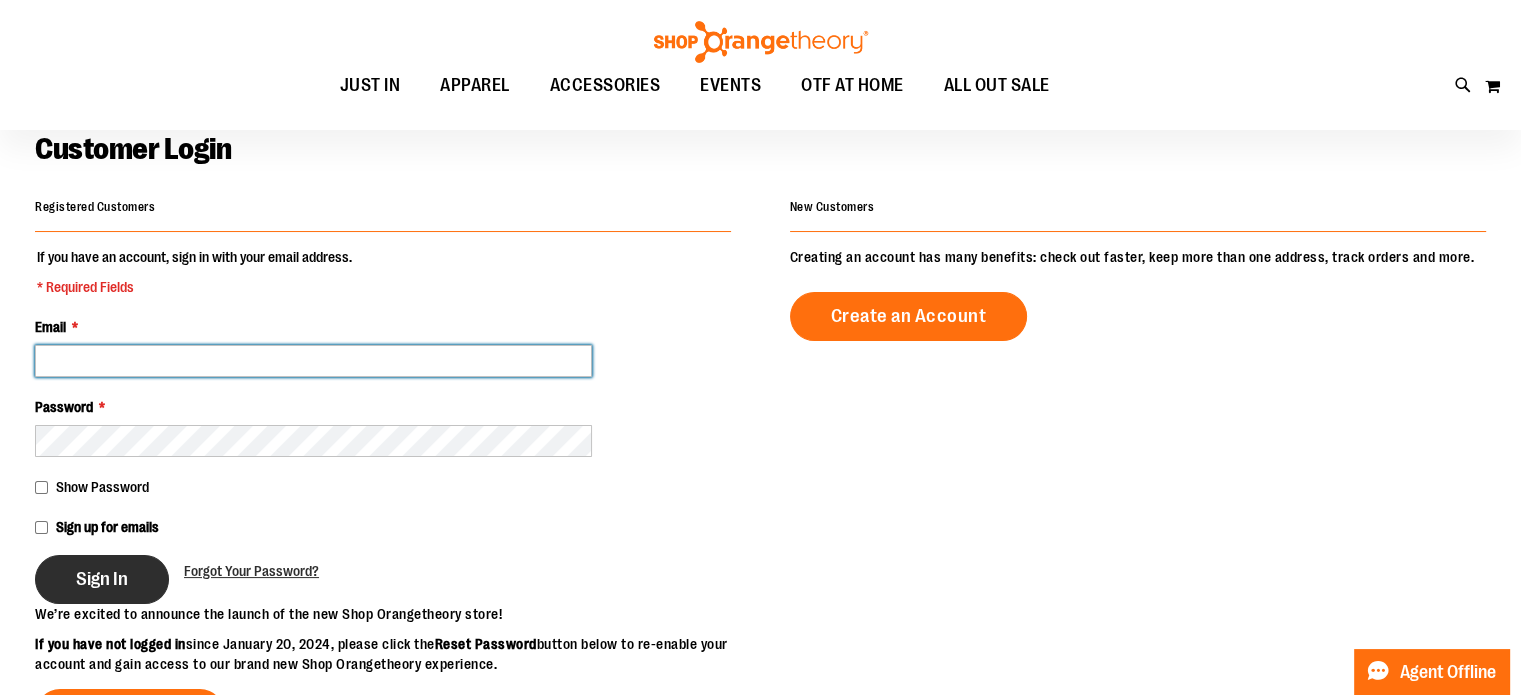 type on "**********" 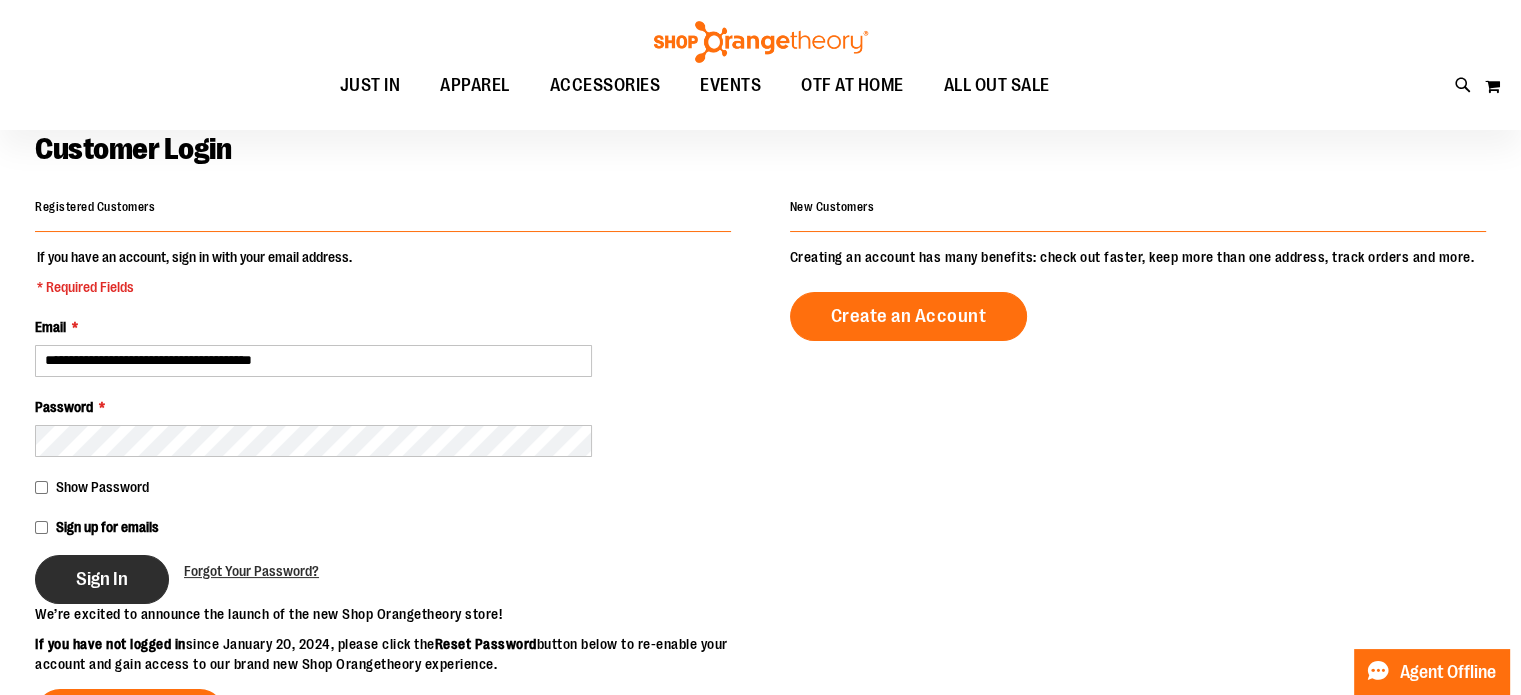 type on "**********" 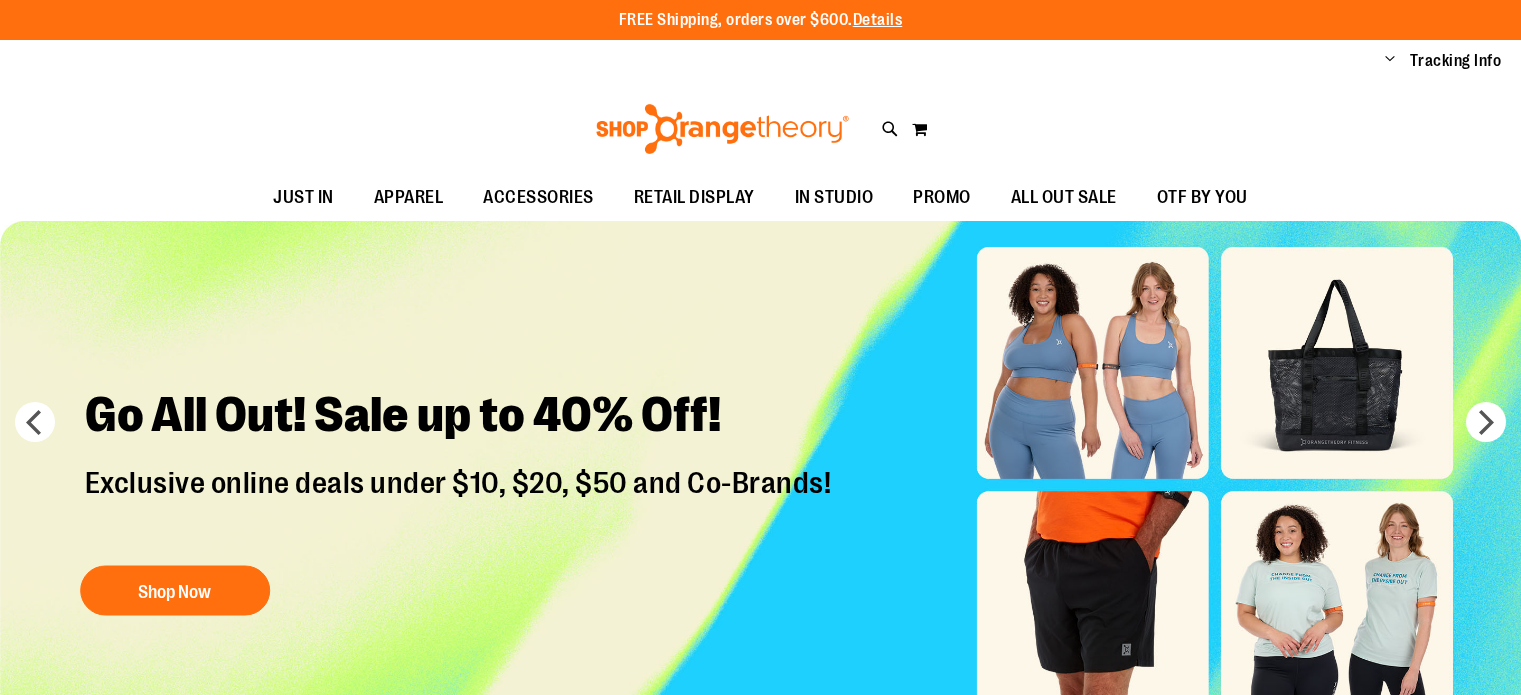 scroll, scrollTop: 0, scrollLeft: 0, axis: both 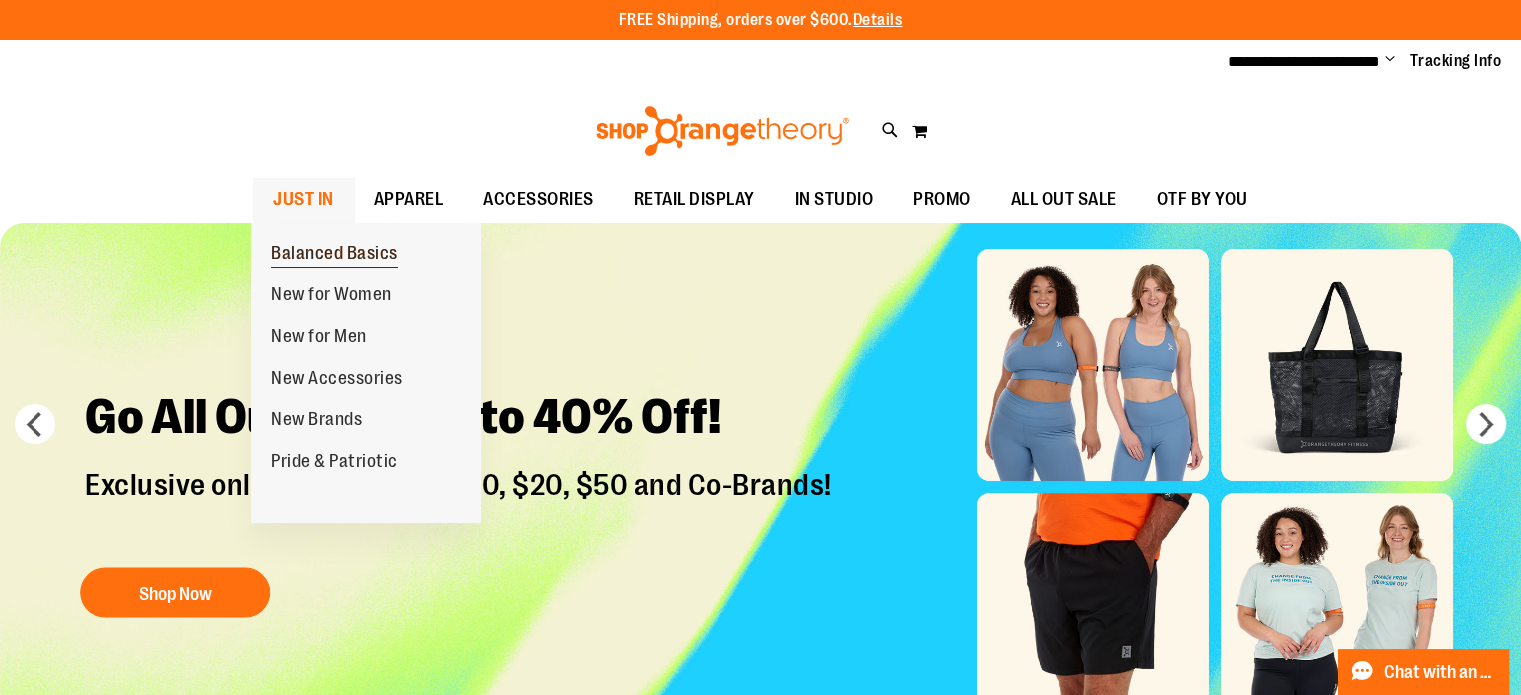 type on "**********" 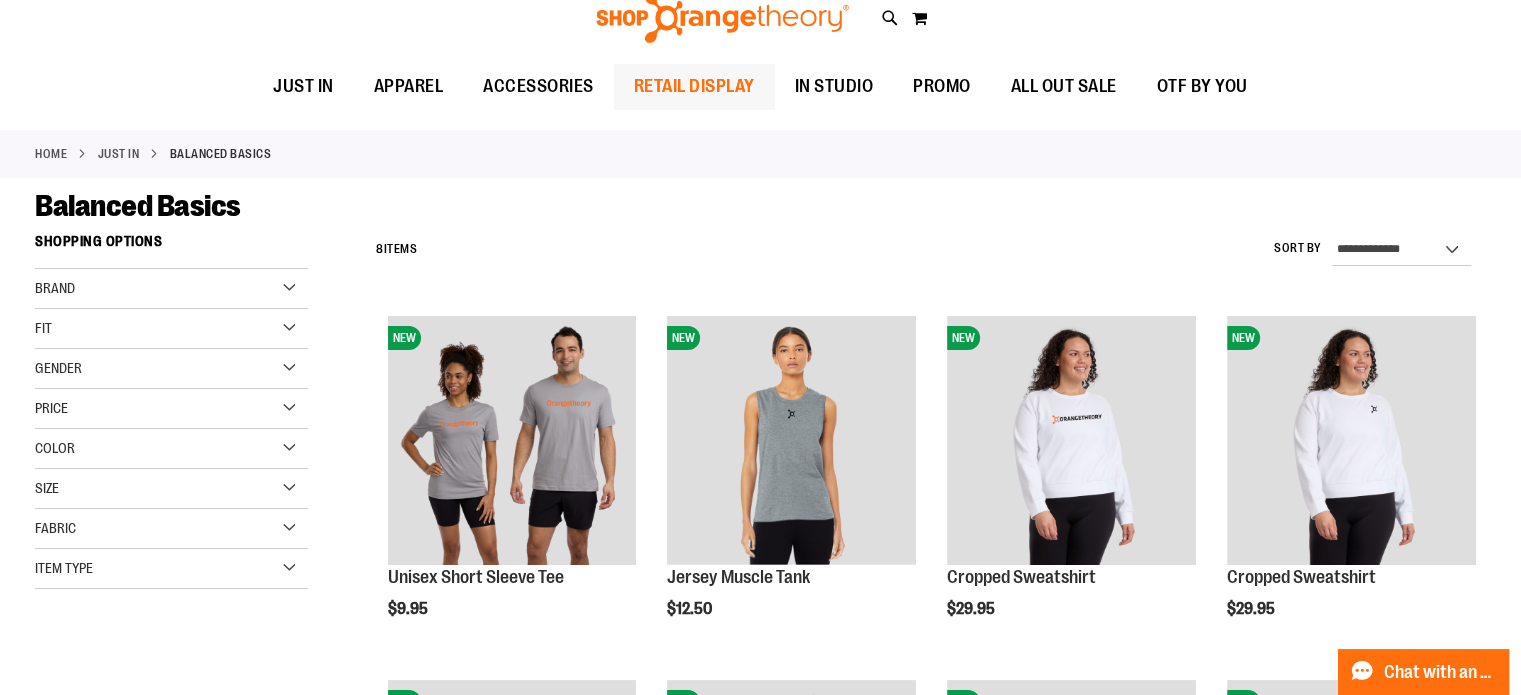 scroll, scrollTop: 0, scrollLeft: 0, axis: both 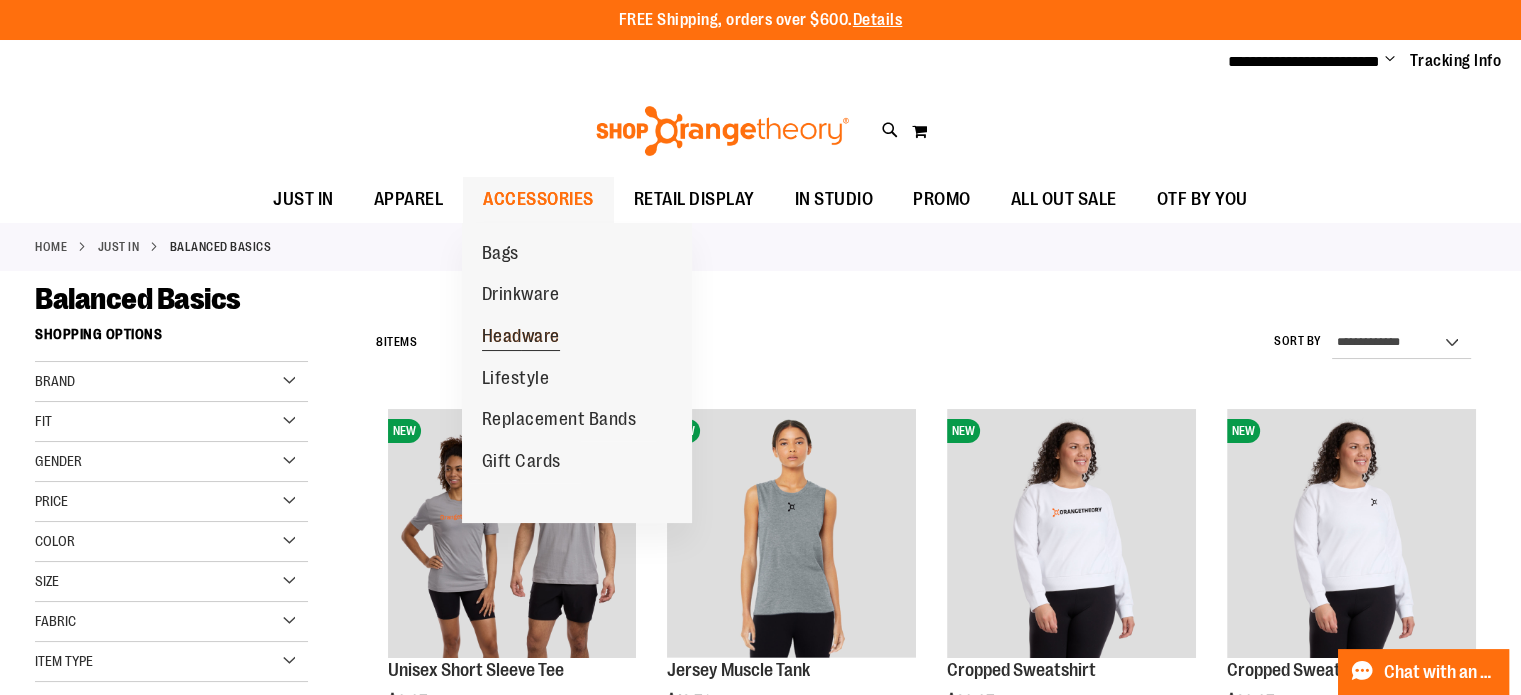 type on "**********" 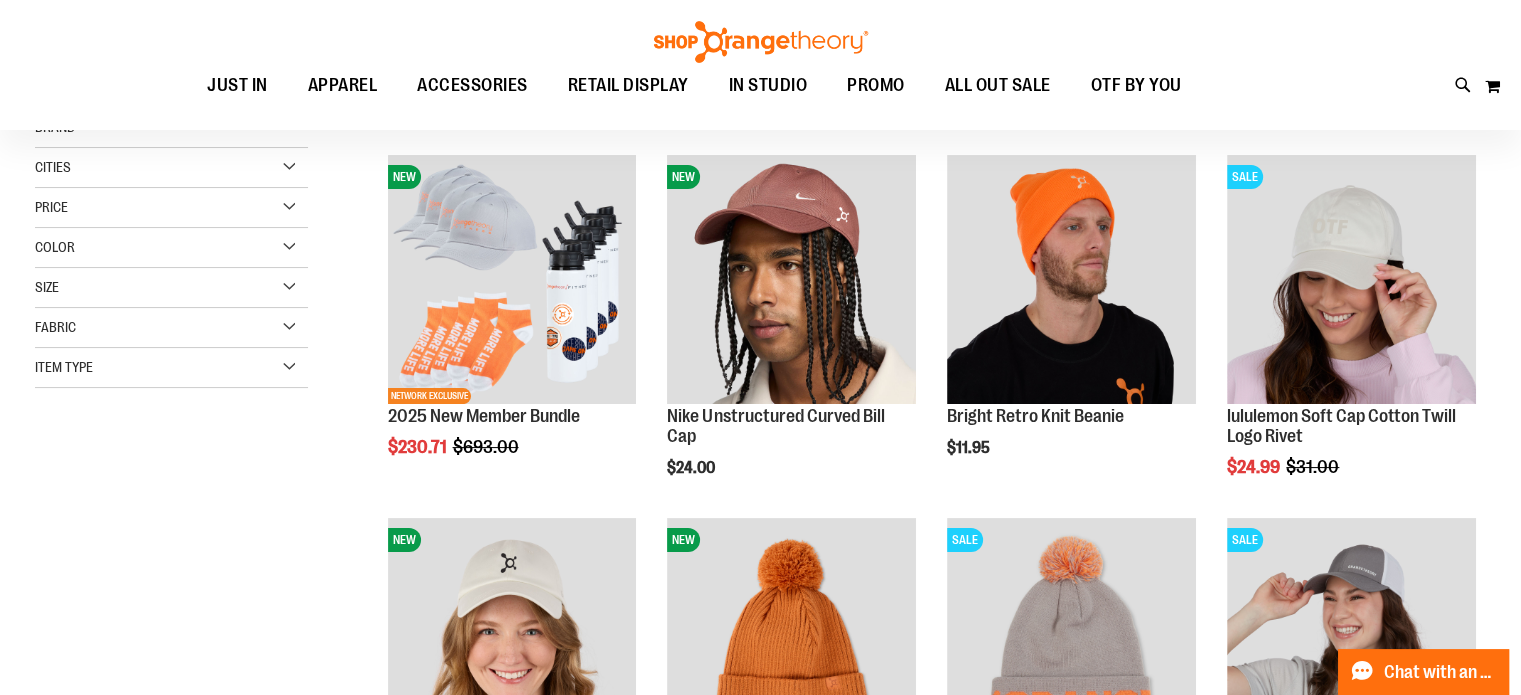 scroll, scrollTop: 299, scrollLeft: 0, axis: vertical 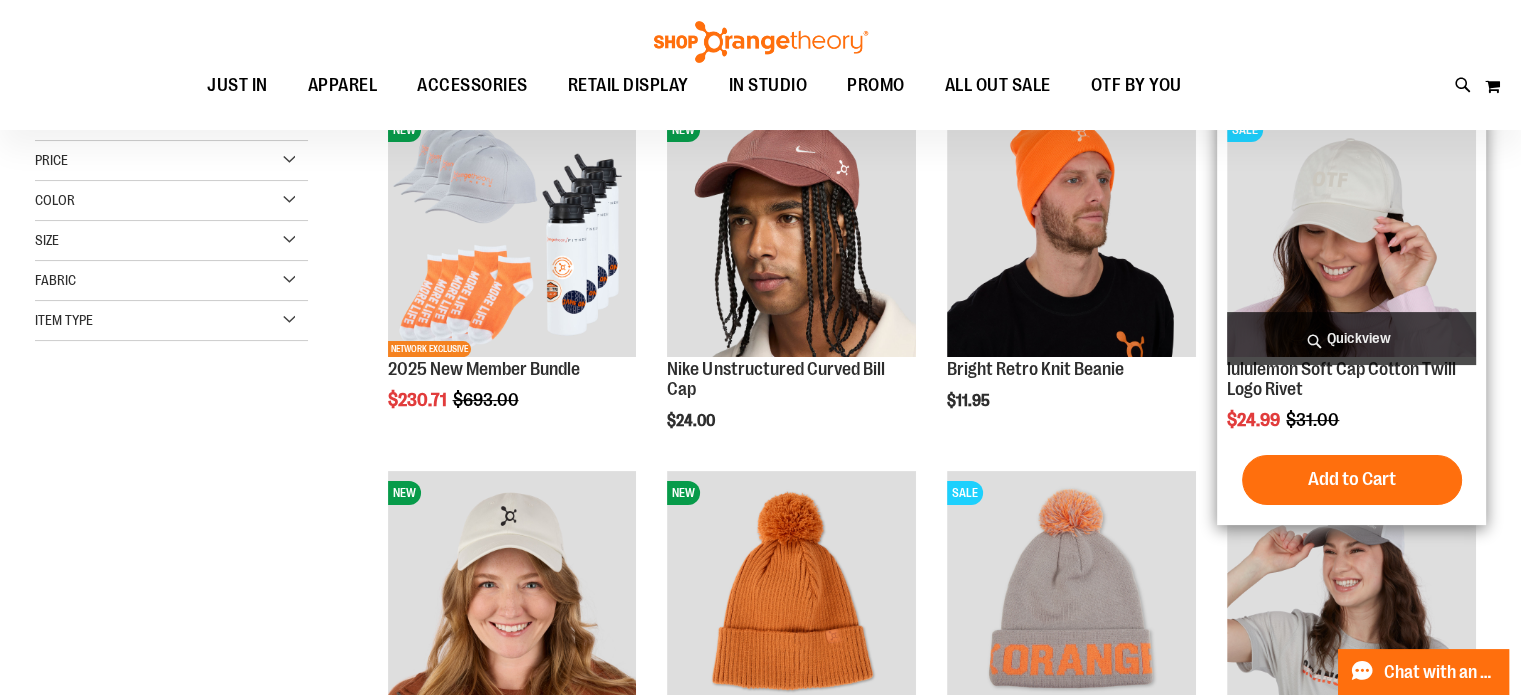 type on "**********" 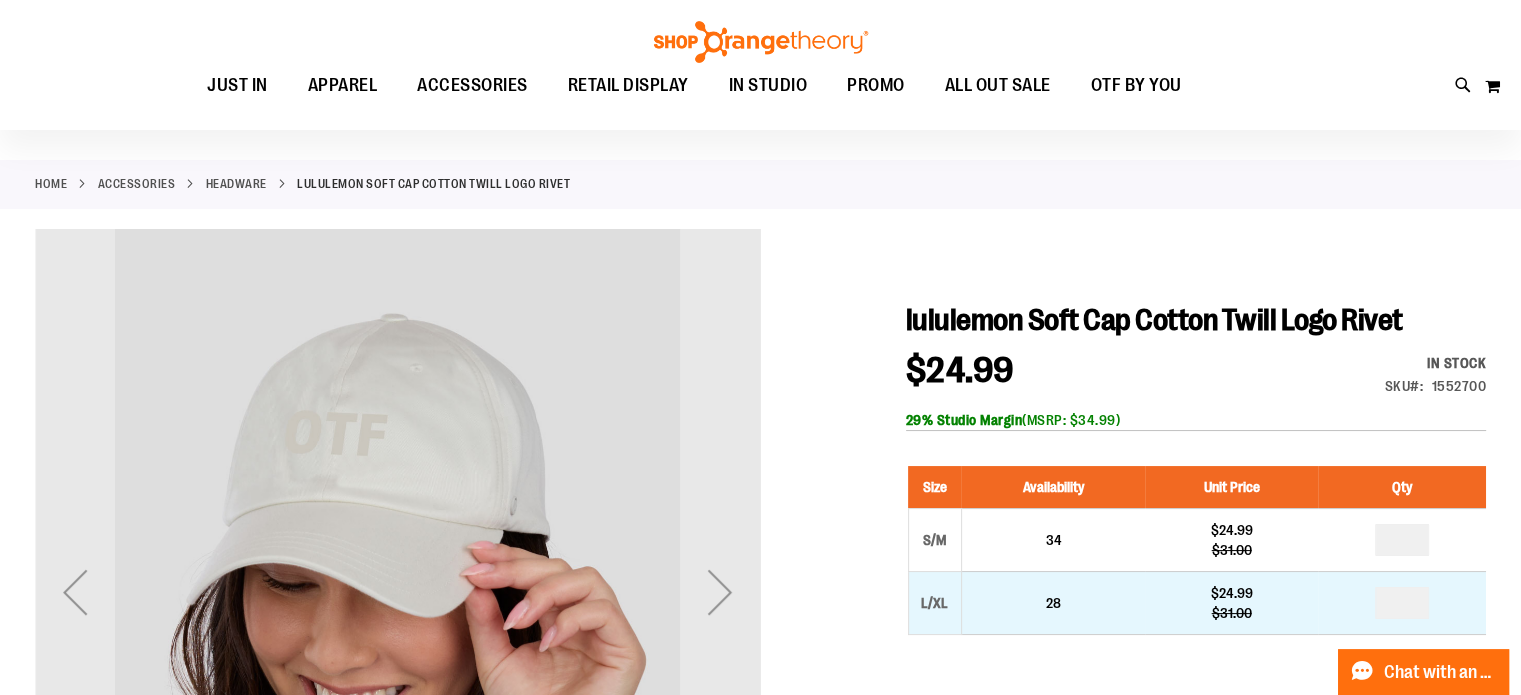 scroll, scrollTop: 199, scrollLeft: 0, axis: vertical 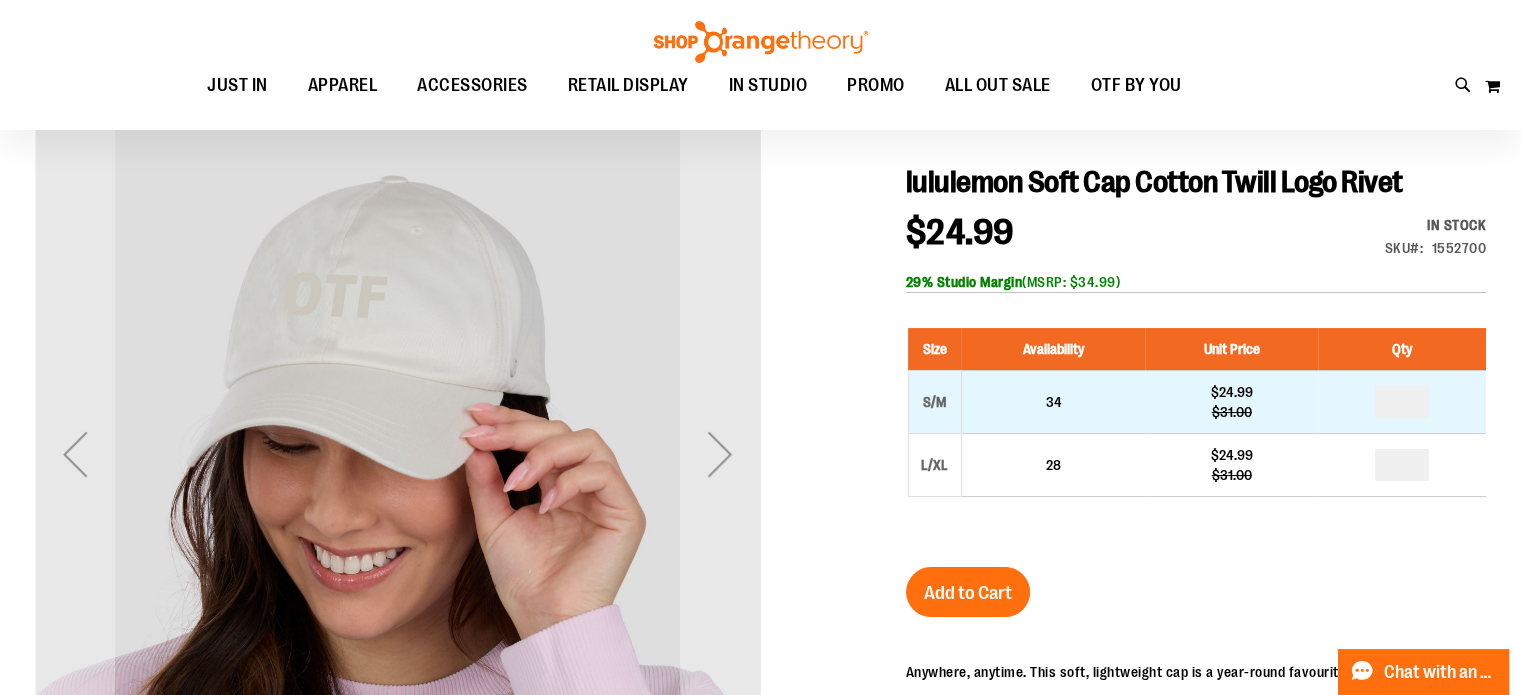type on "**********" 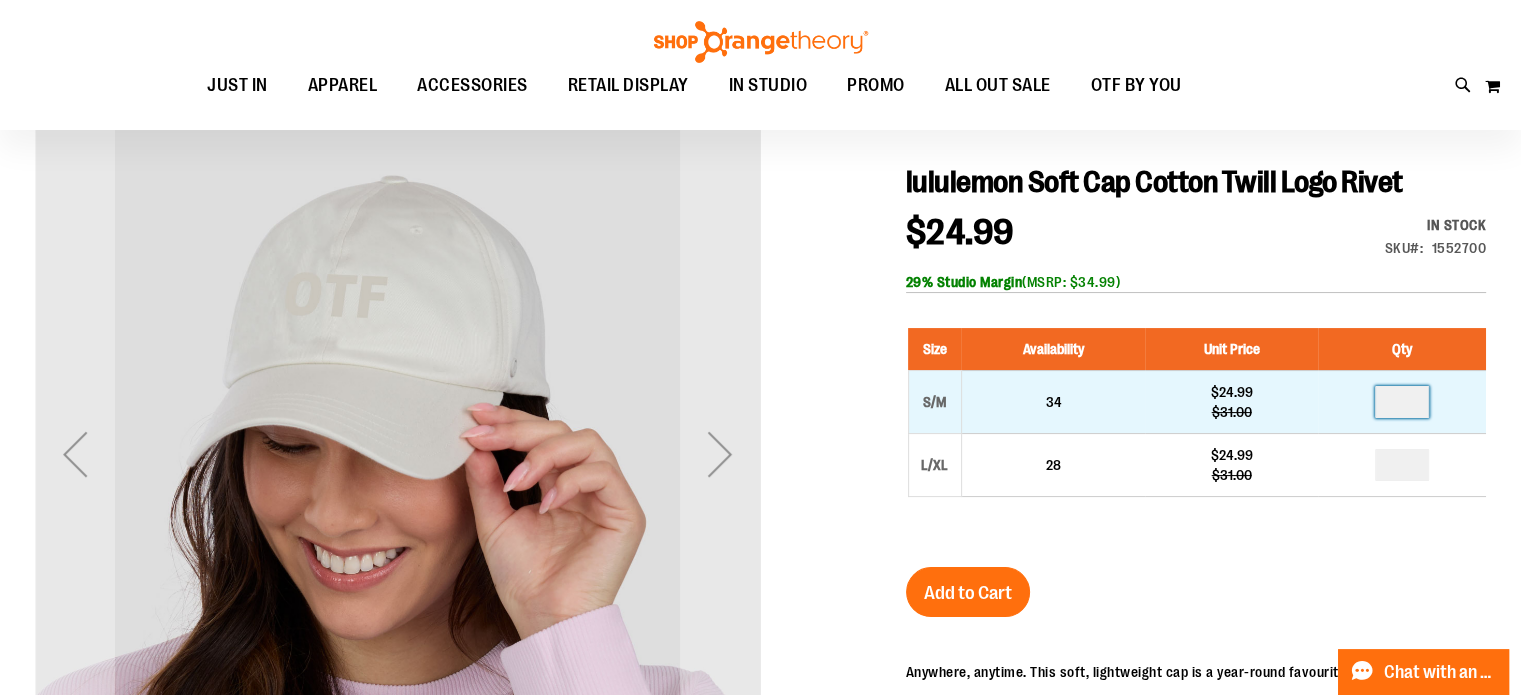 click at bounding box center [1402, 402] 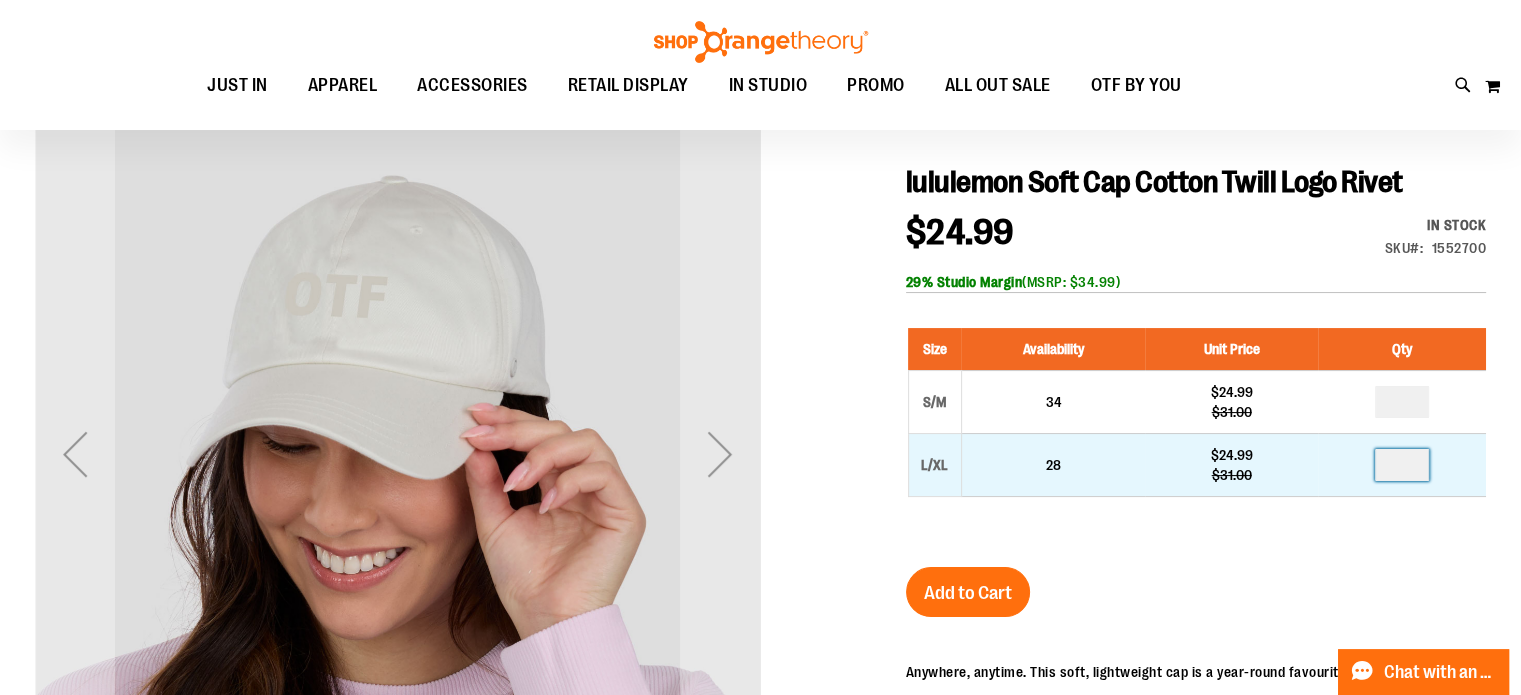 click at bounding box center (1402, 465) 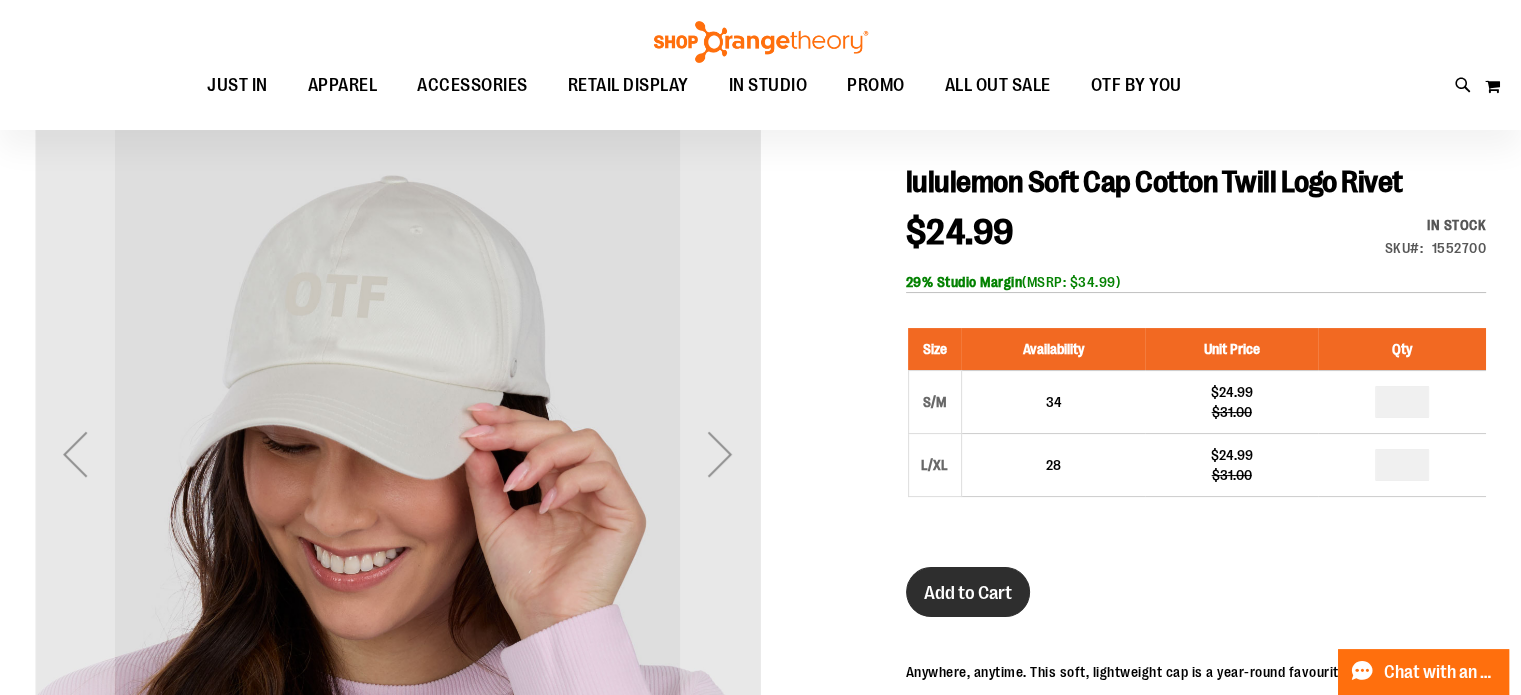 click on "Add to Cart" at bounding box center [968, 593] 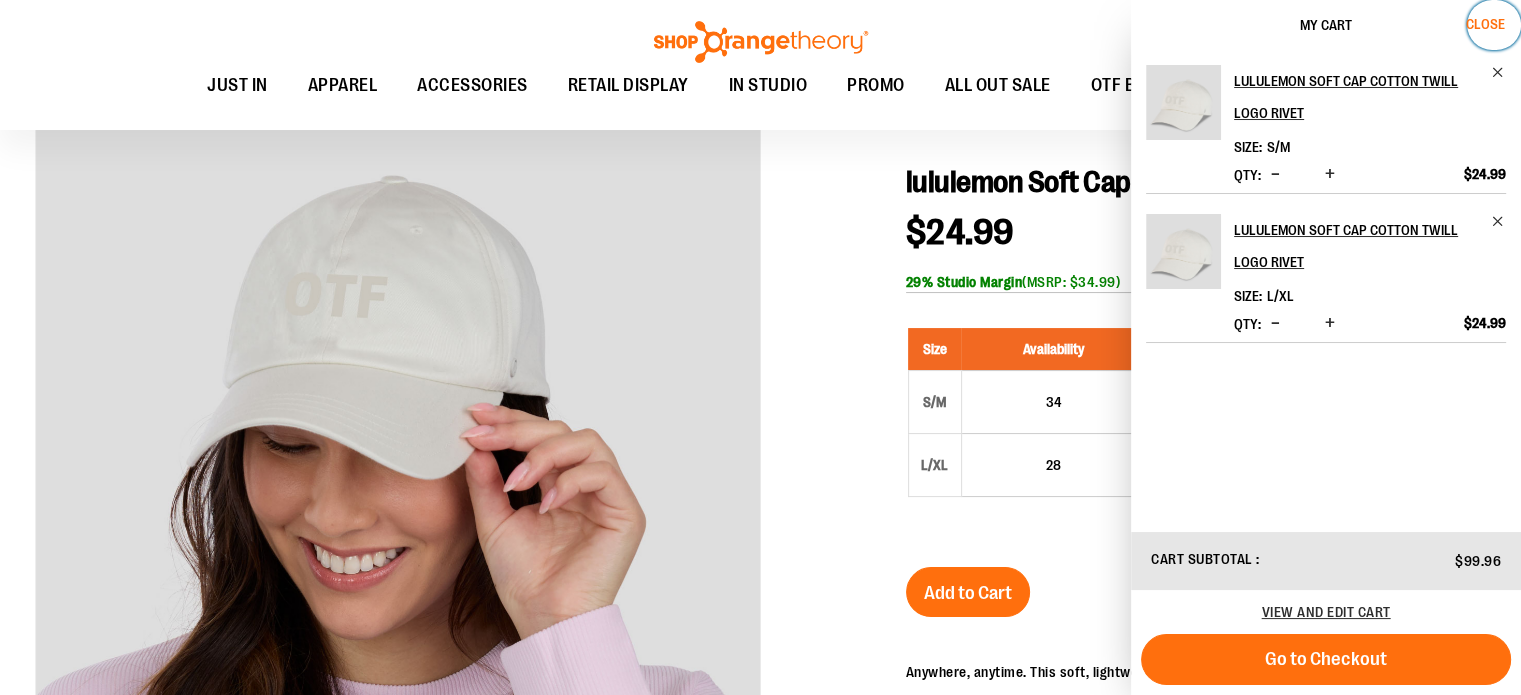 click on "Close" at bounding box center [1485, 24] 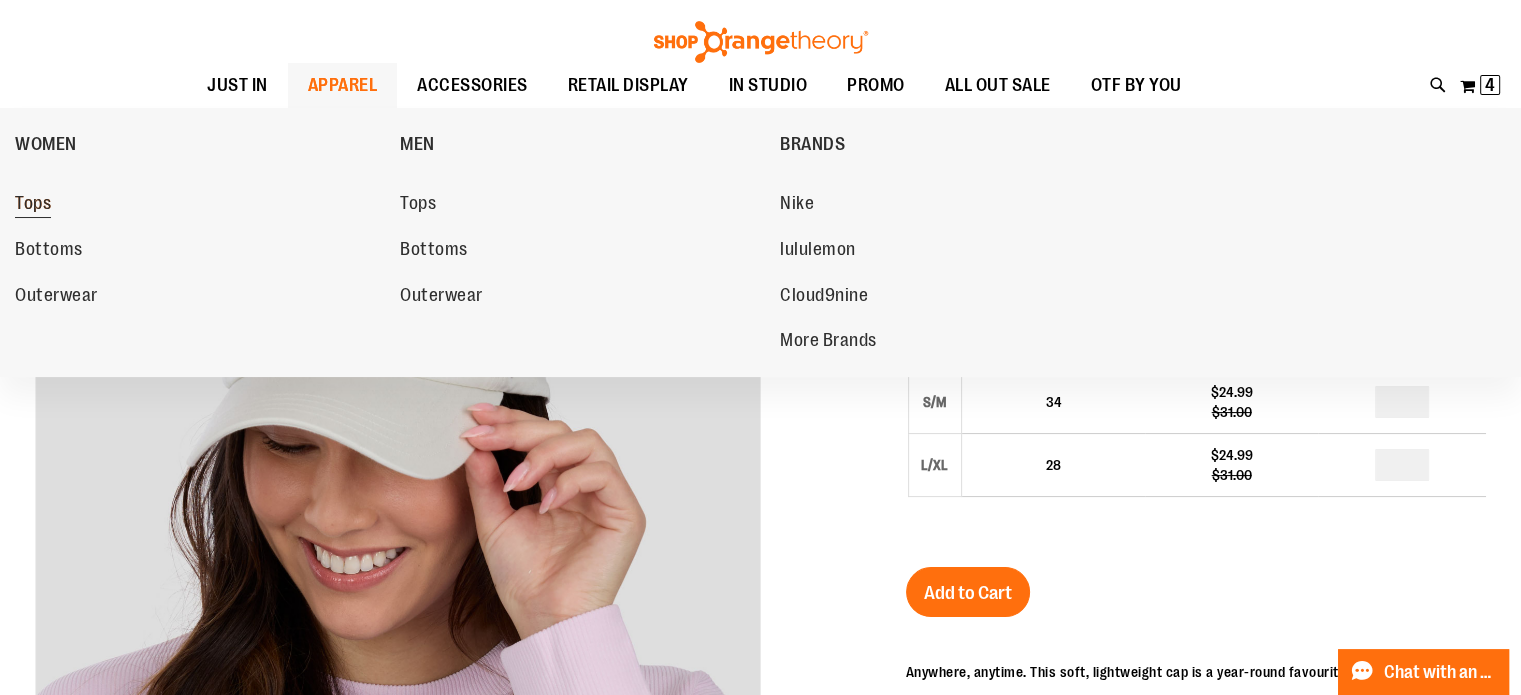 click on "Tops" at bounding box center (33, 205) 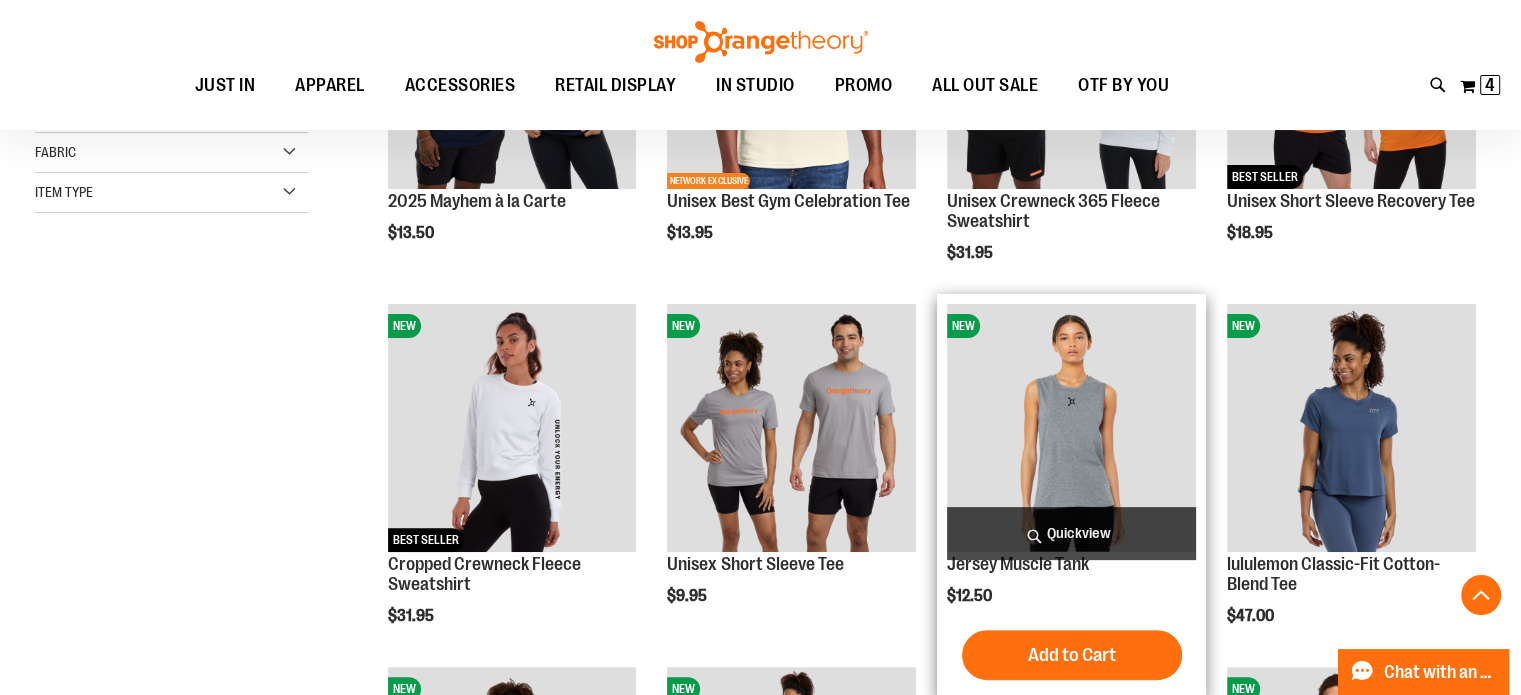 scroll, scrollTop: 499, scrollLeft: 0, axis: vertical 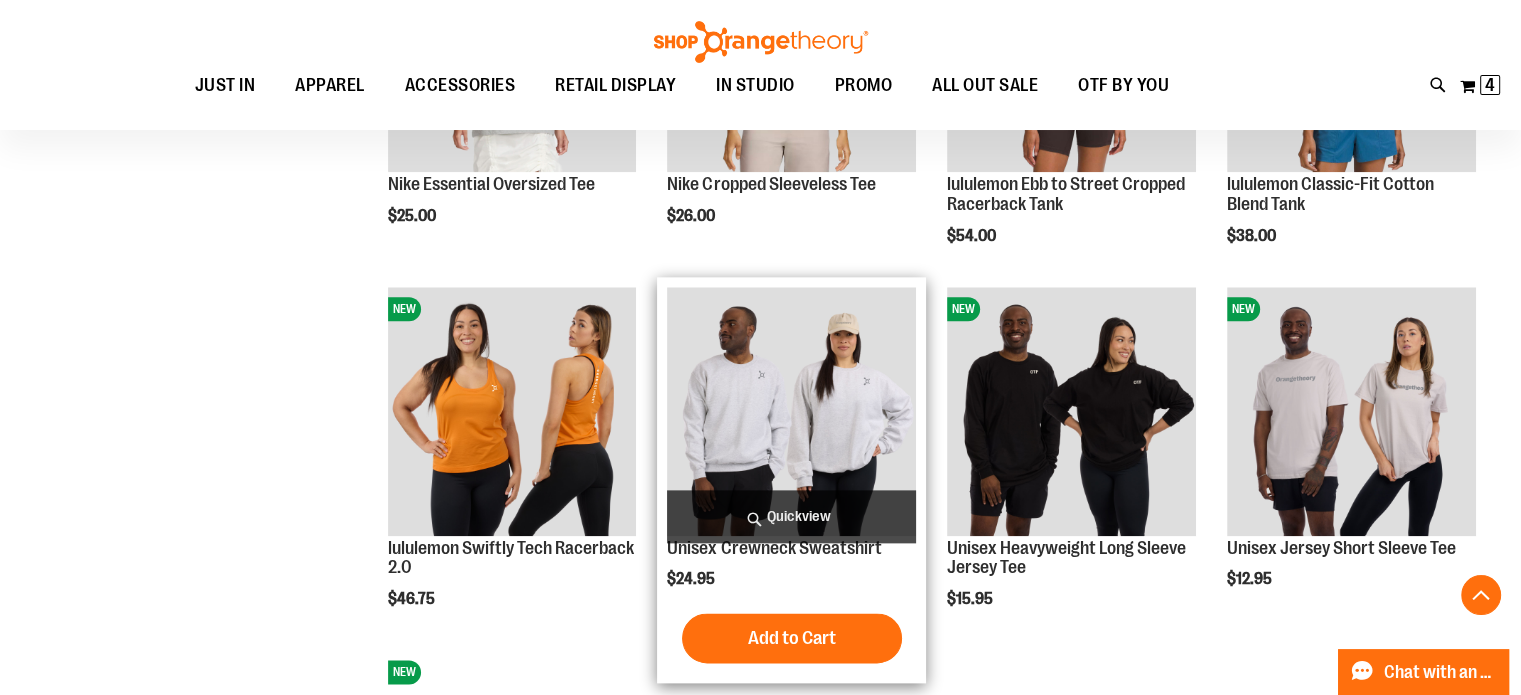 type on "**********" 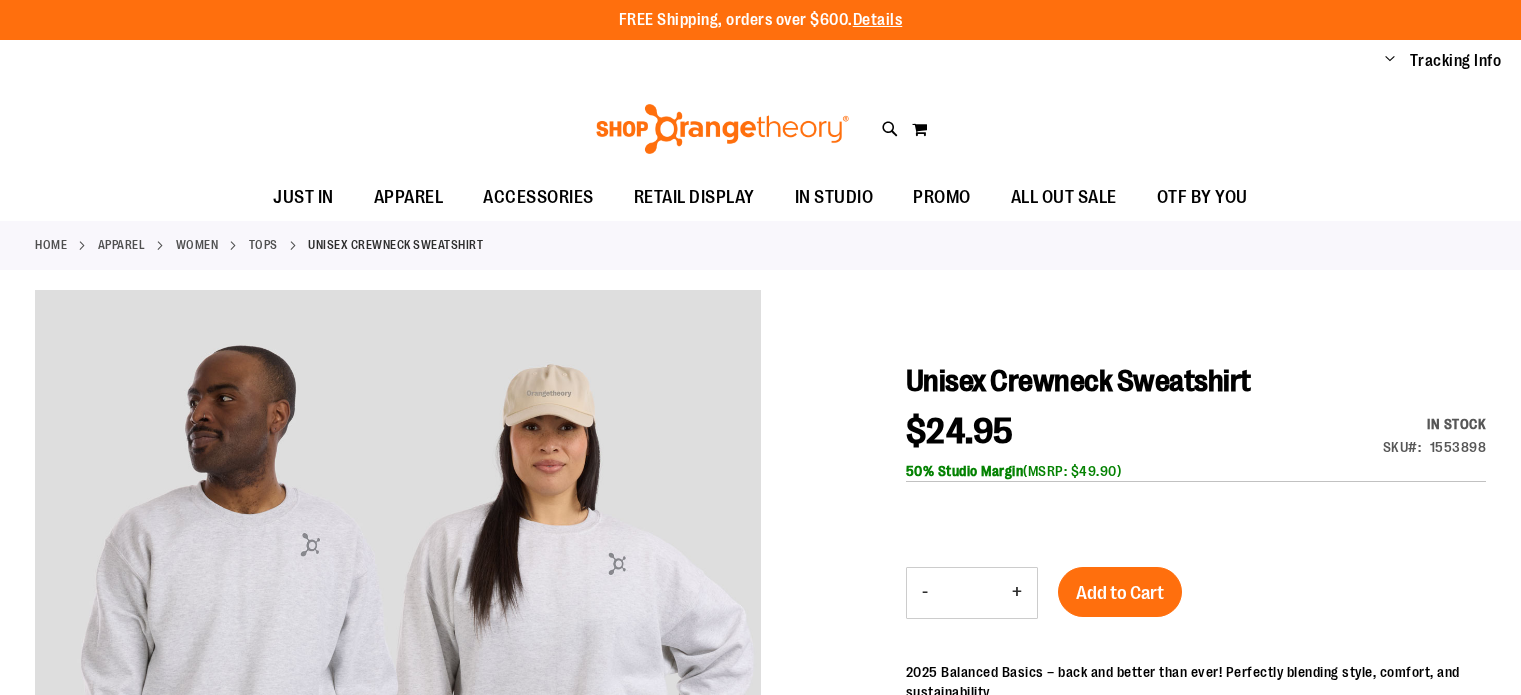 scroll, scrollTop: 0, scrollLeft: 0, axis: both 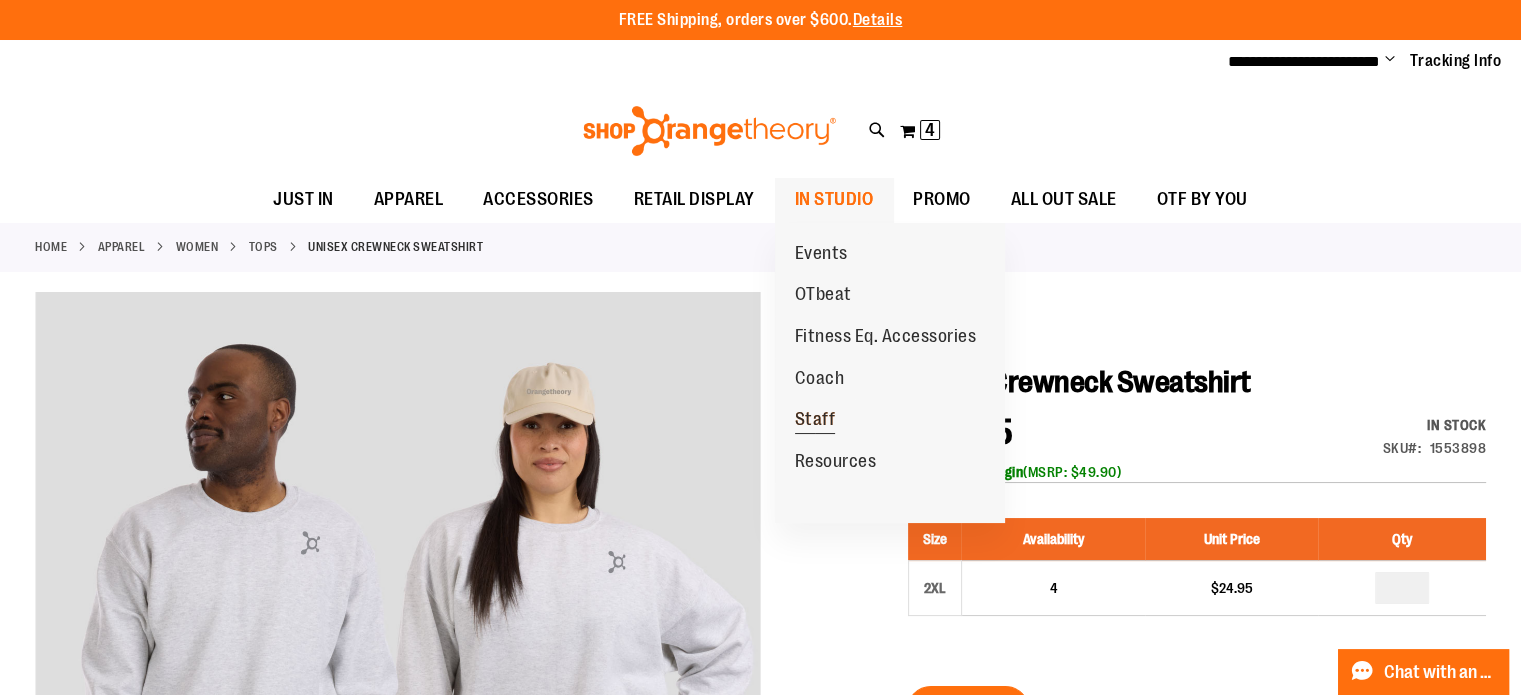 type on "**********" 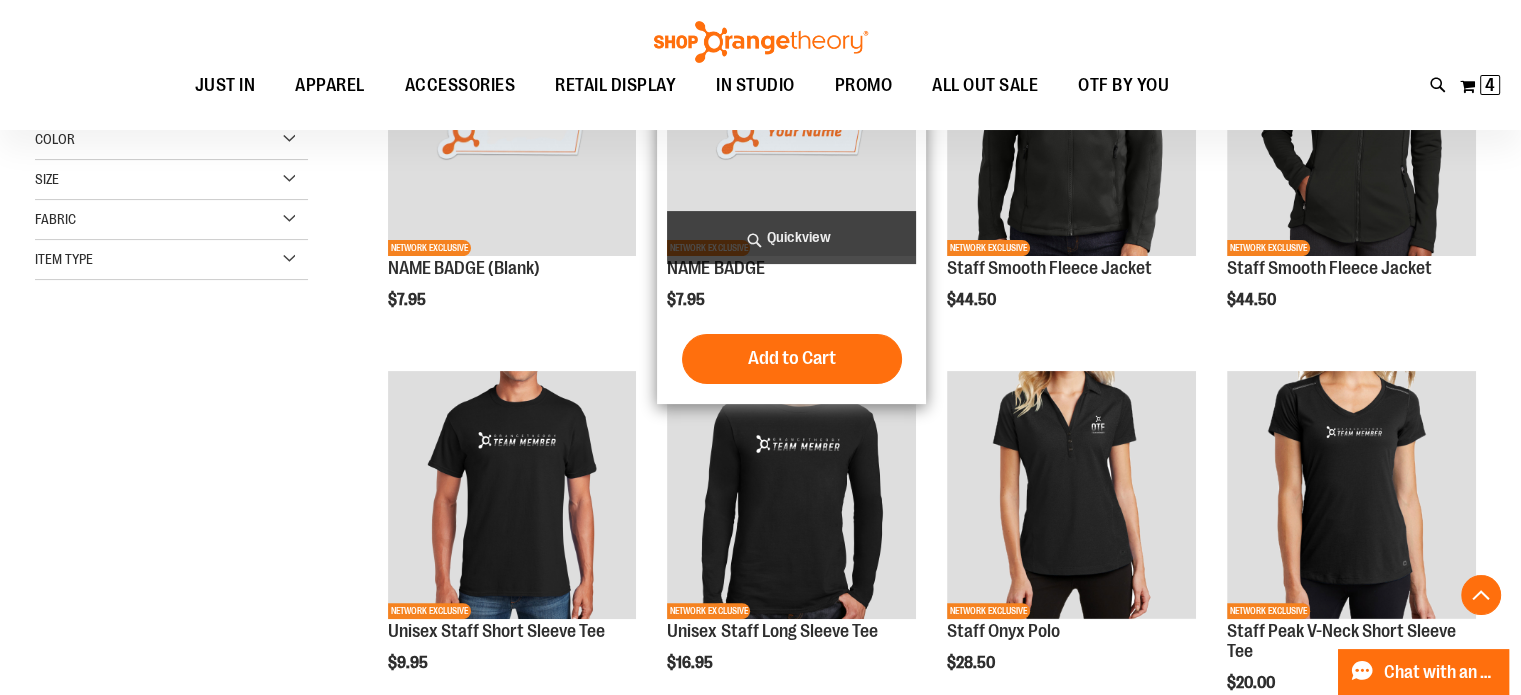 scroll, scrollTop: 0, scrollLeft: 0, axis: both 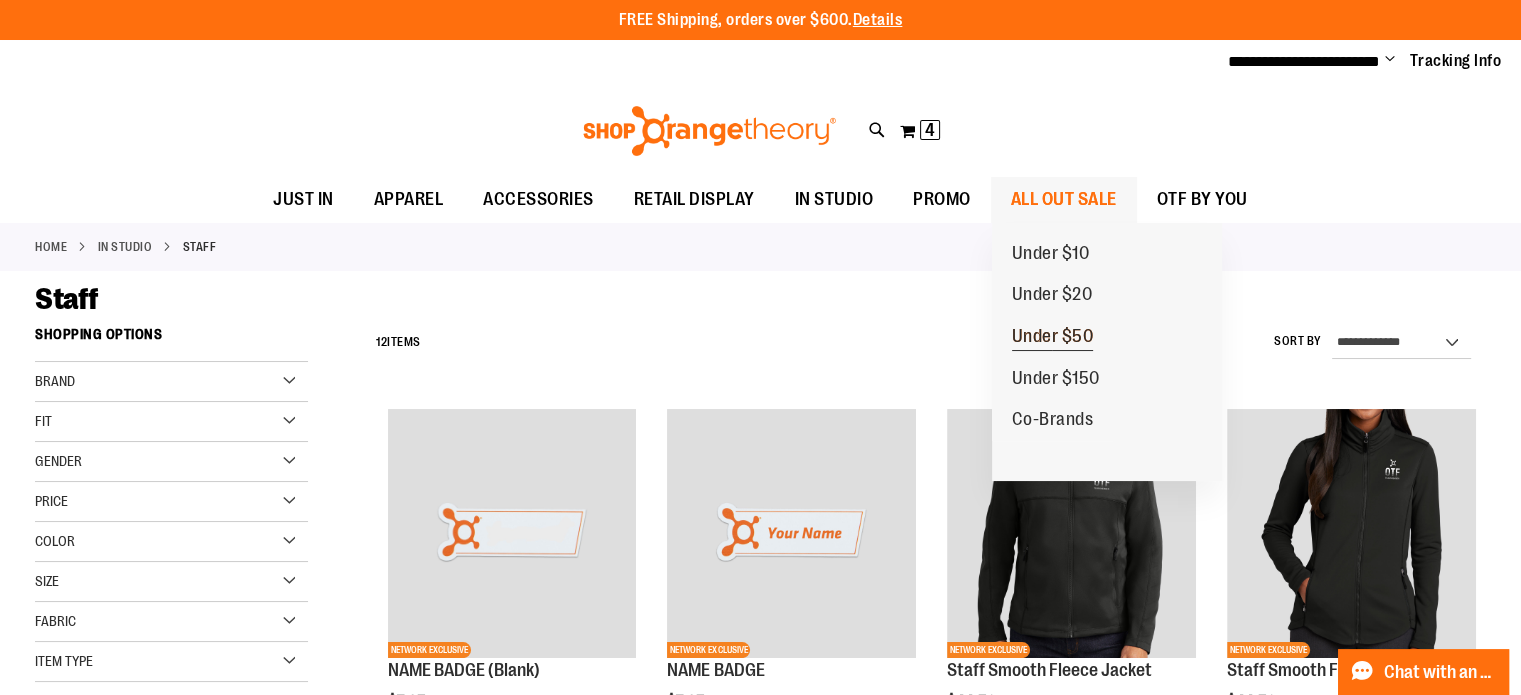 type on "**********" 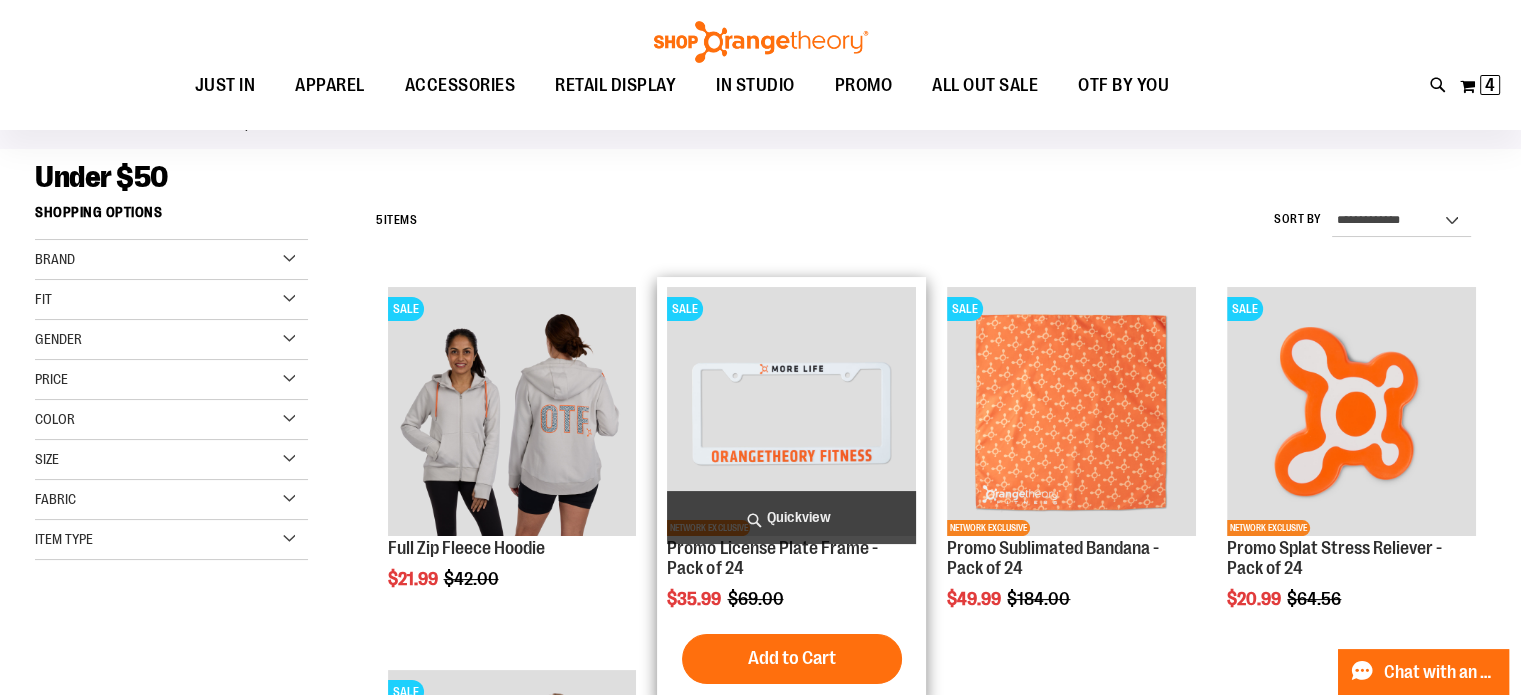 scroll, scrollTop: 0, scrollLeft: 0, axis: both 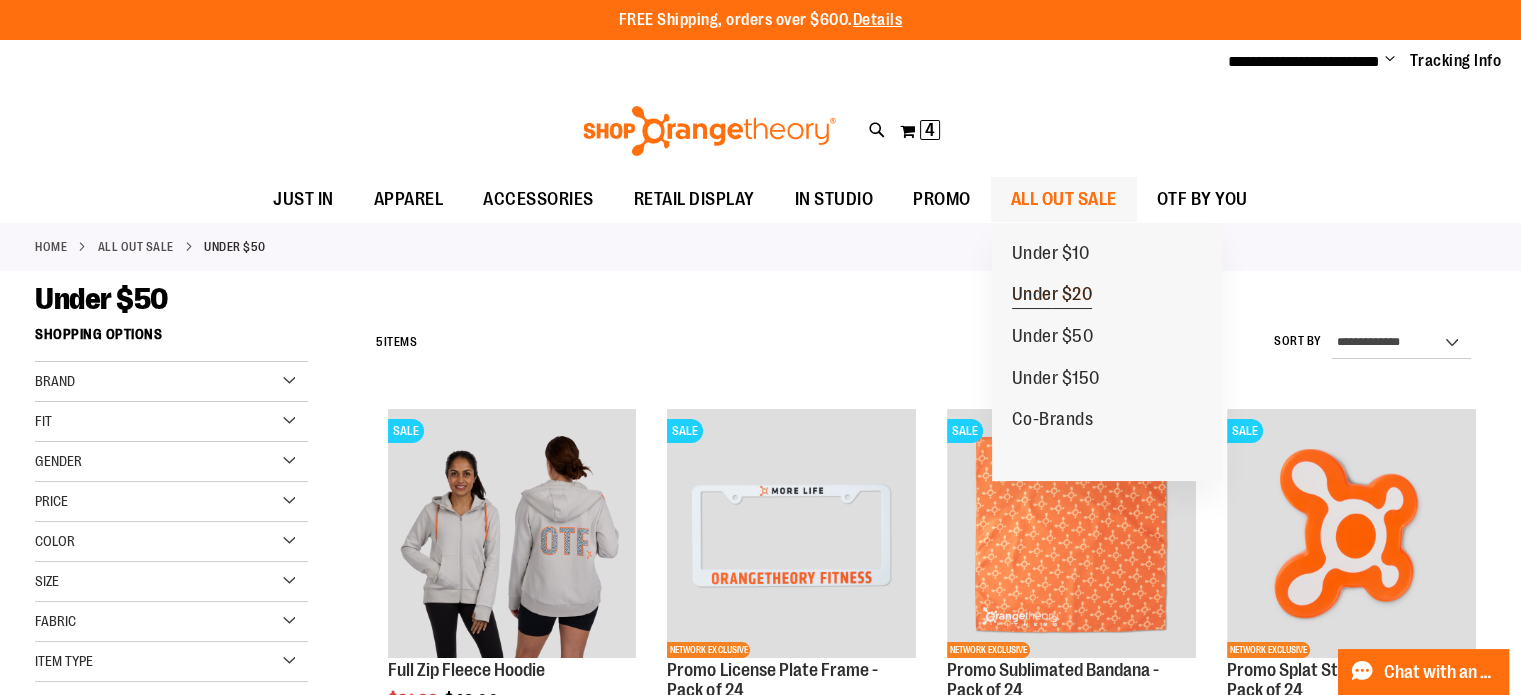 type on "**********" 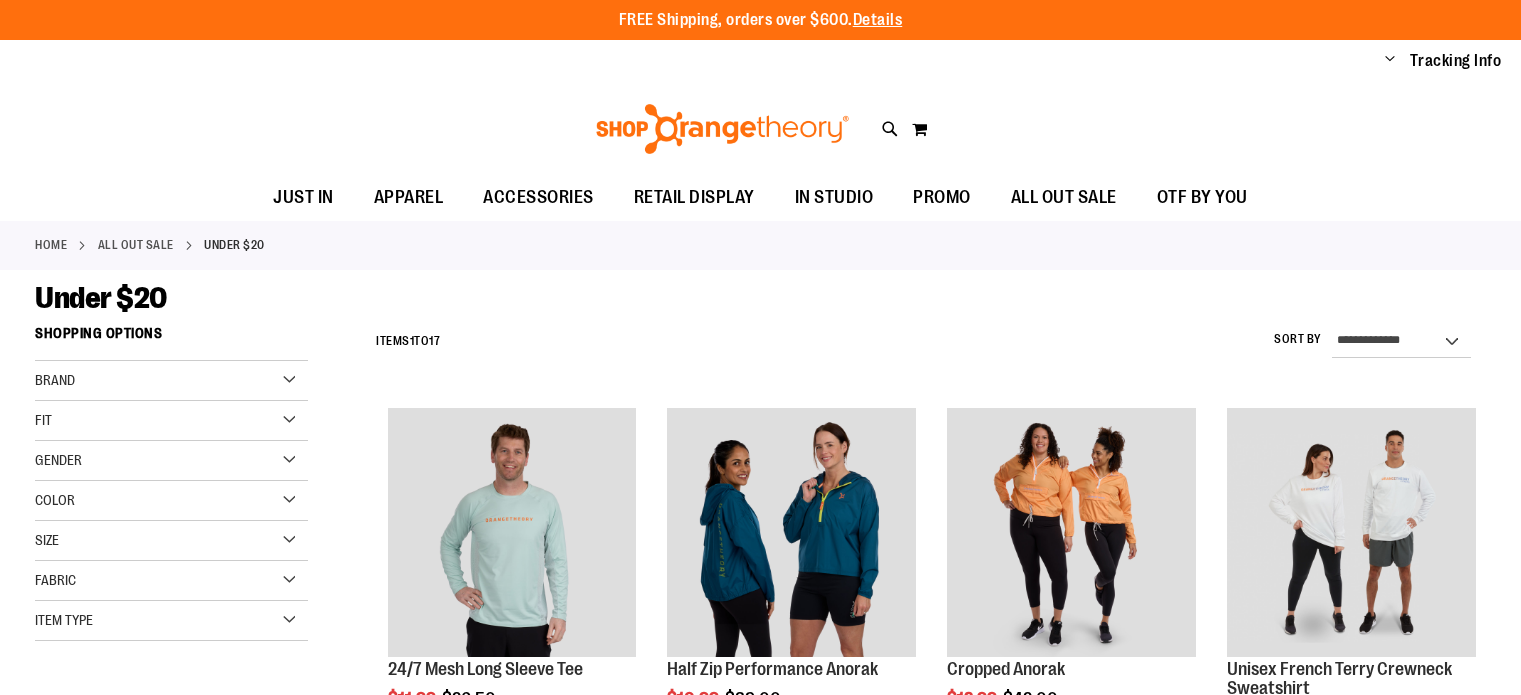 scroll, scrollTop: 0, scrollLeft: 0, axis: both 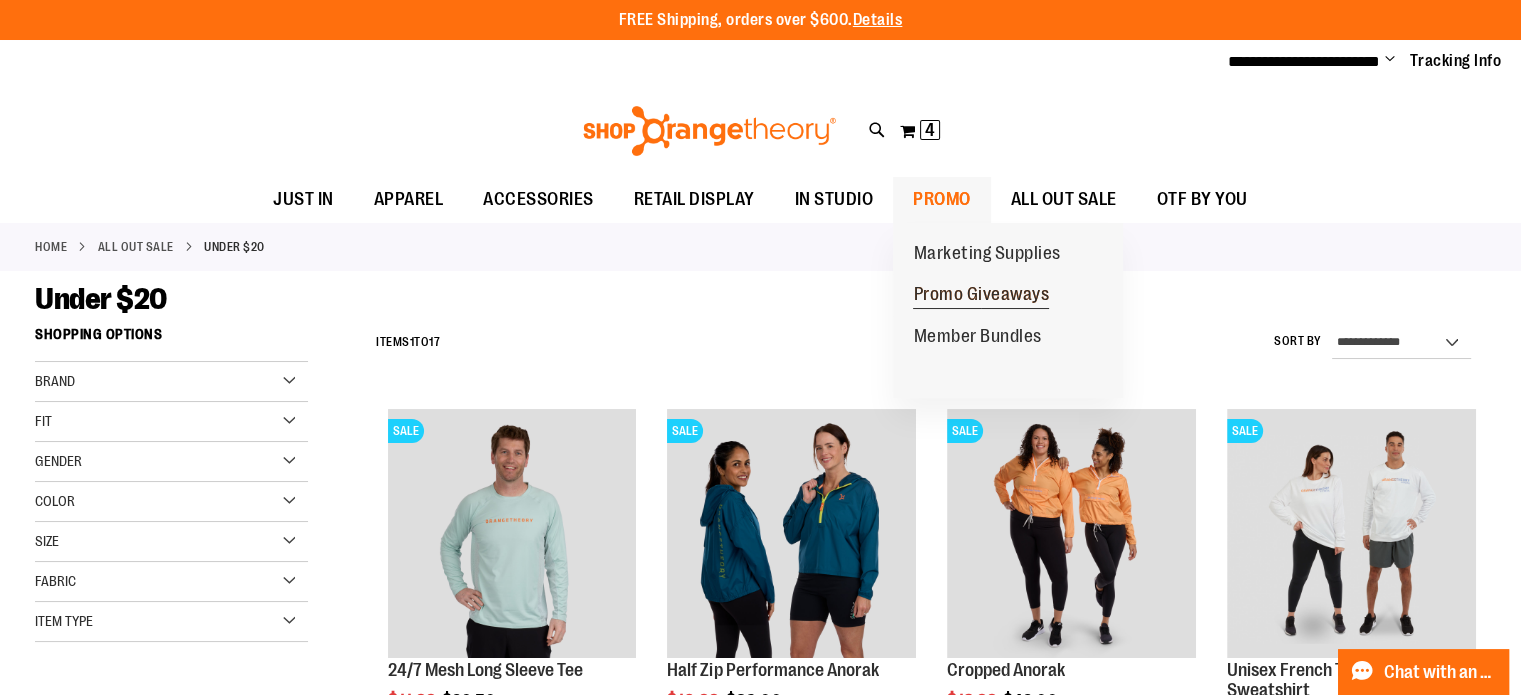 type on "**********" 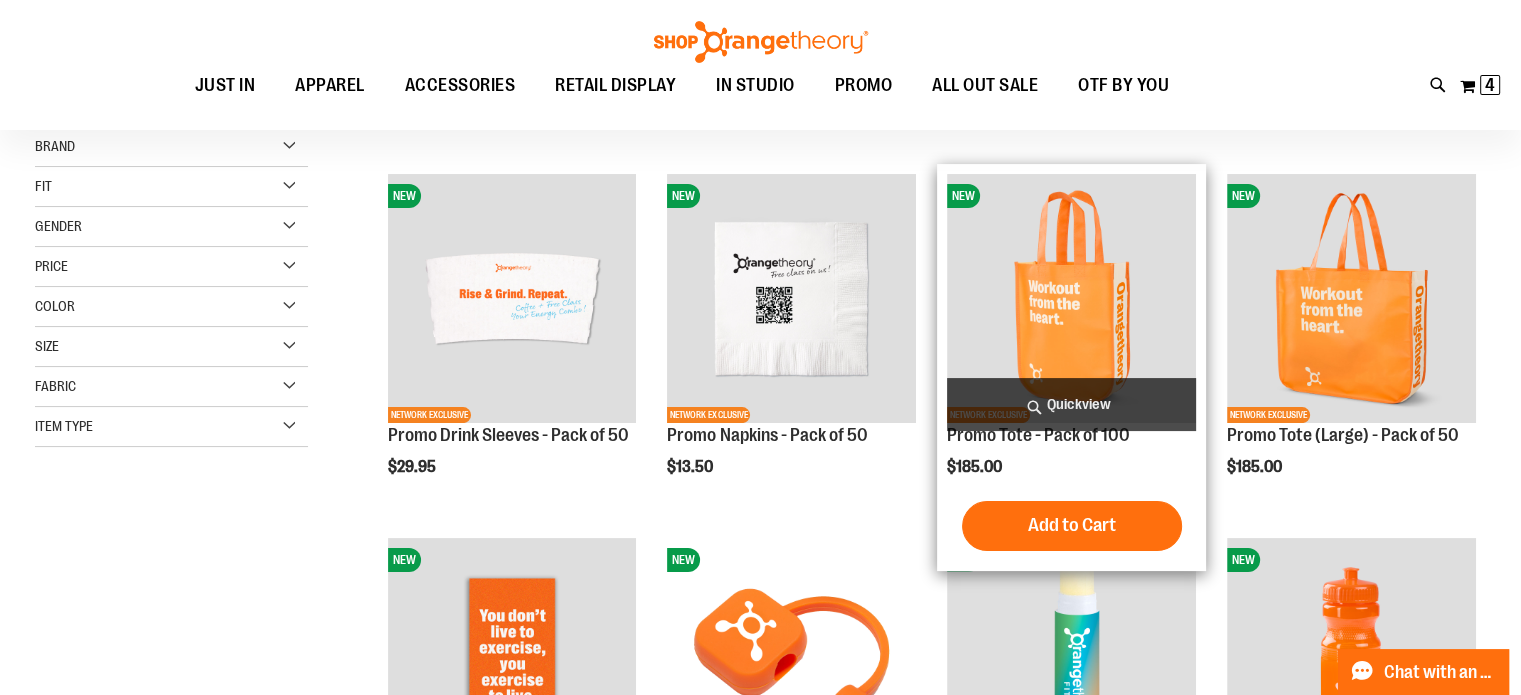 scroll, scrollTop: 199, scrollLeft: 0, axis: vertical 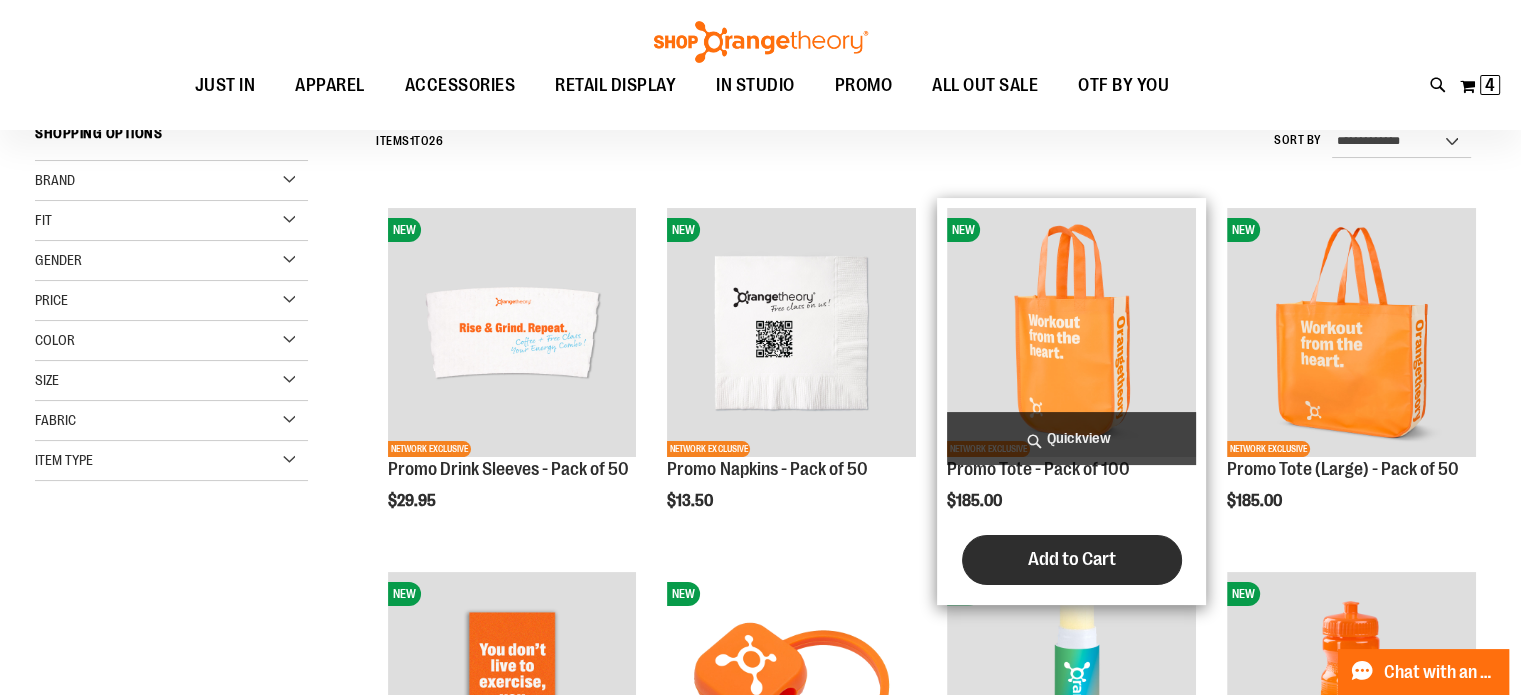 type on "**********" 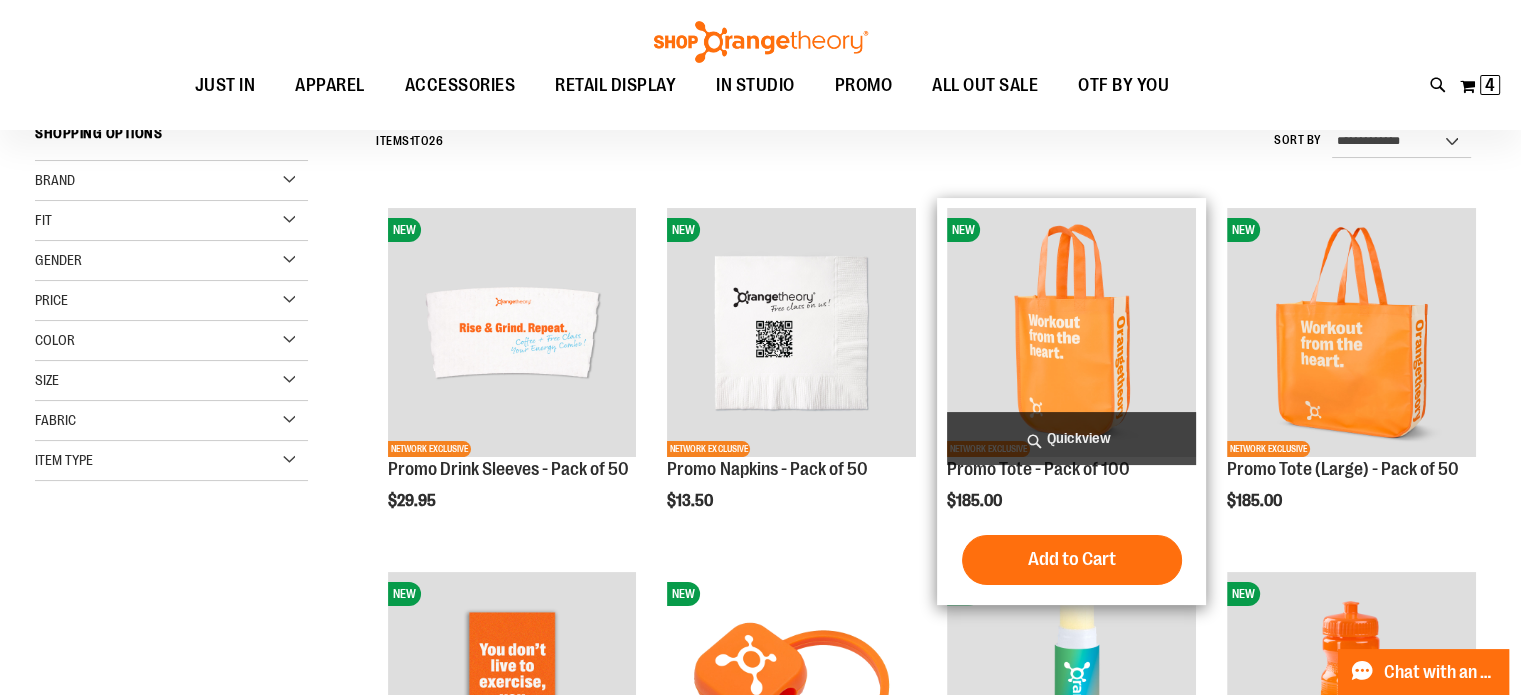click on "Add to Cart" at bounding box center (1072, 559) 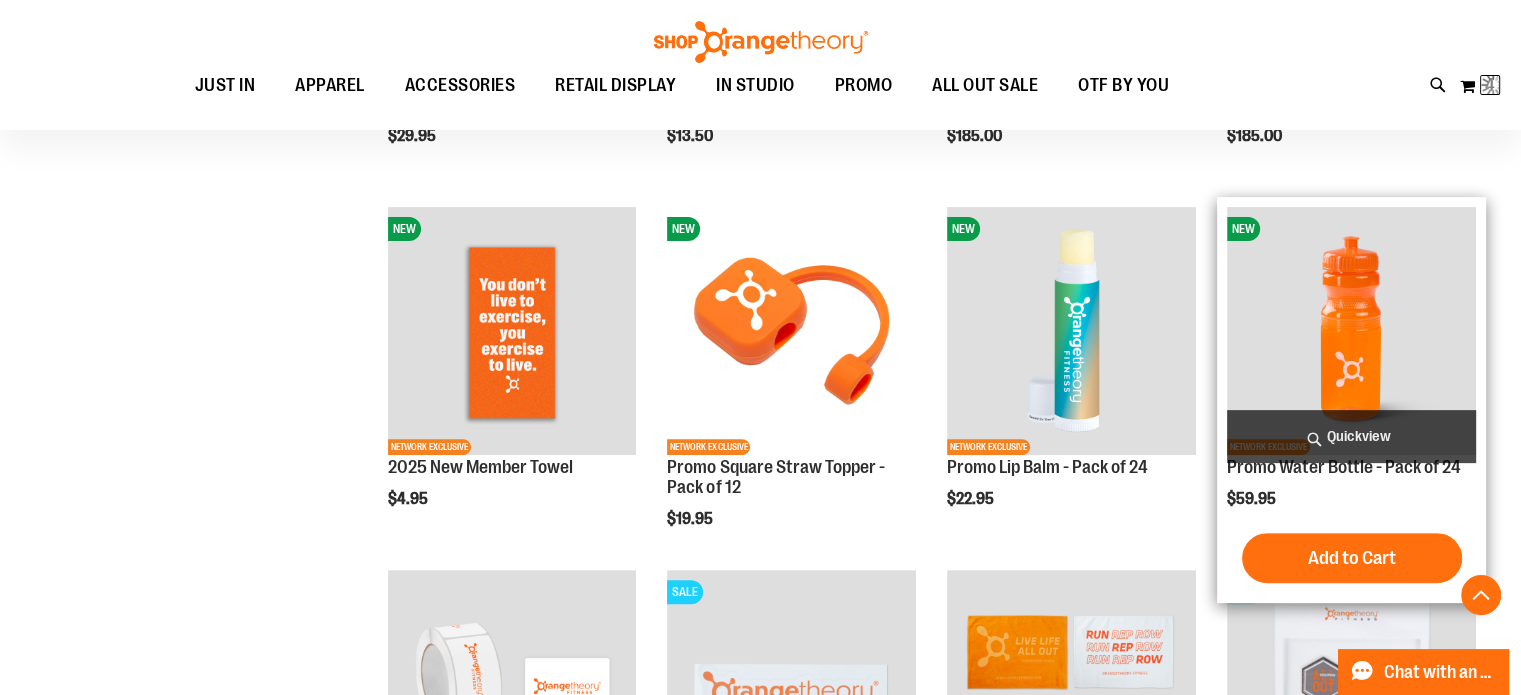 scroll, scrollTop: 599, scrollLeft: 0, axis: vertical 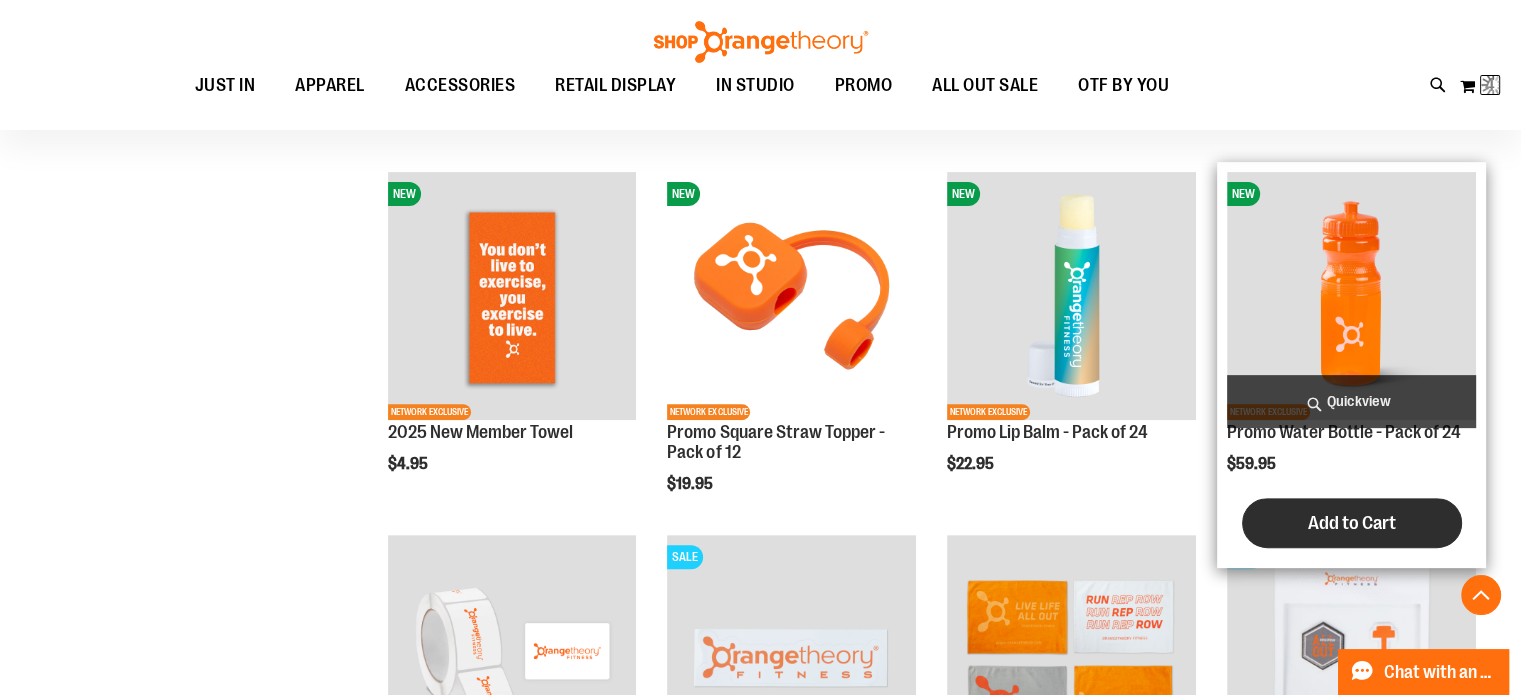 click on "Add to Cart" at bounding box center [1352, 523] 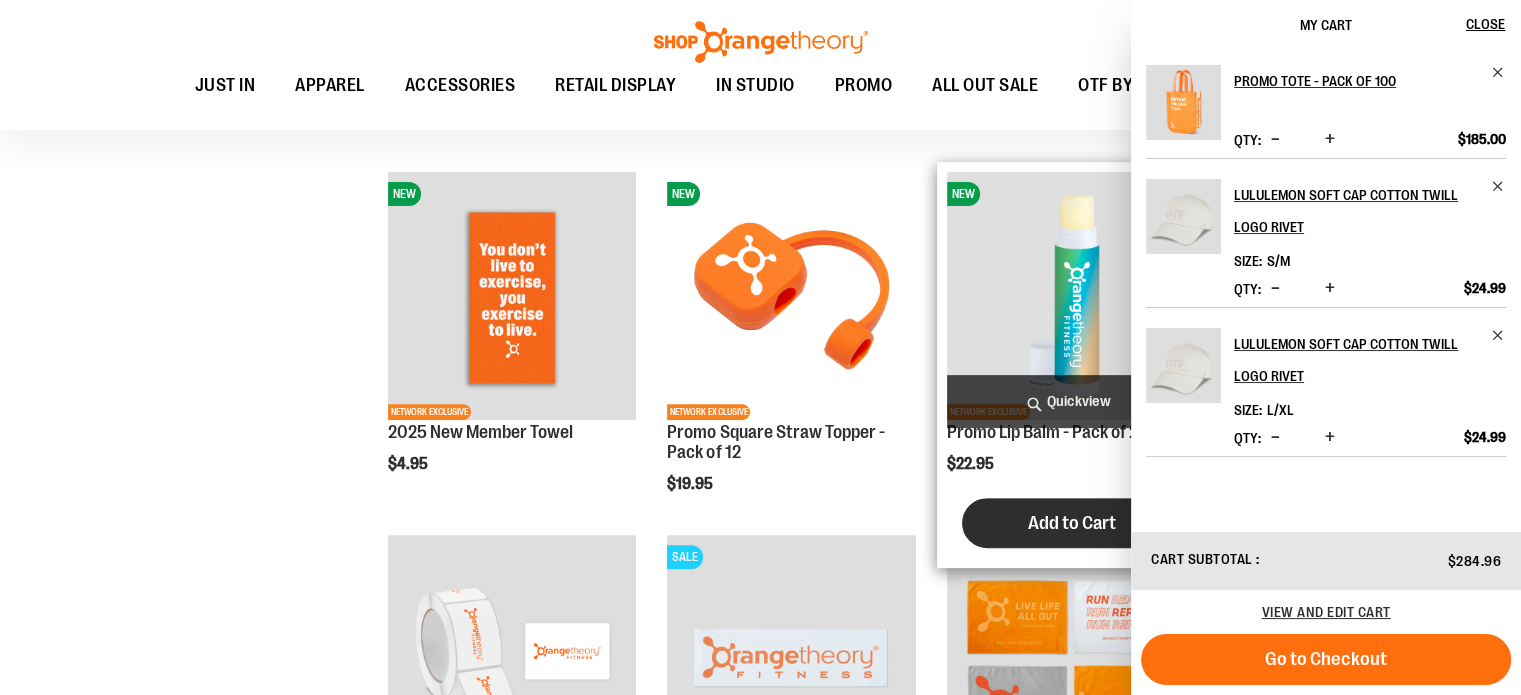 click on "Add to Cart" at bounding box center (1072, 523) 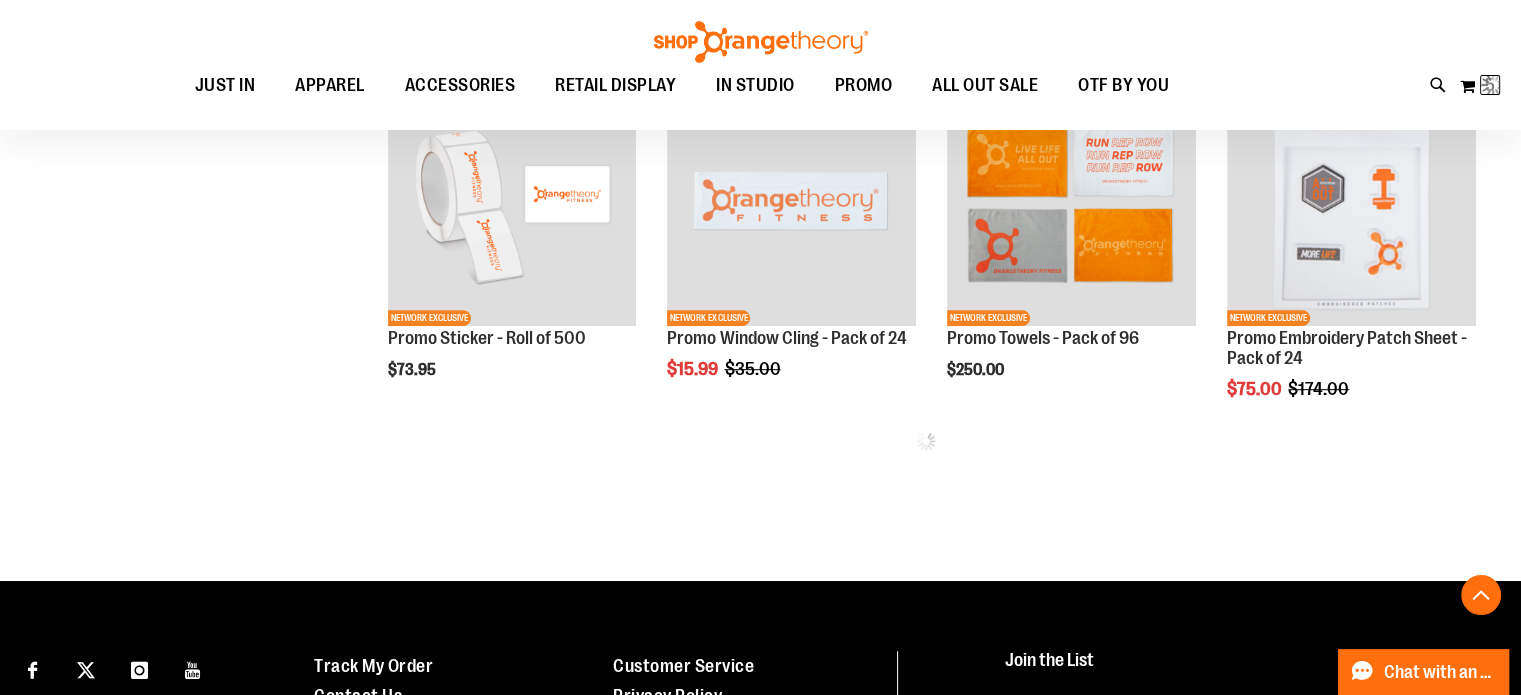 scroll, scrollTop: 1099, scrollLeft: 0, axis: vertical 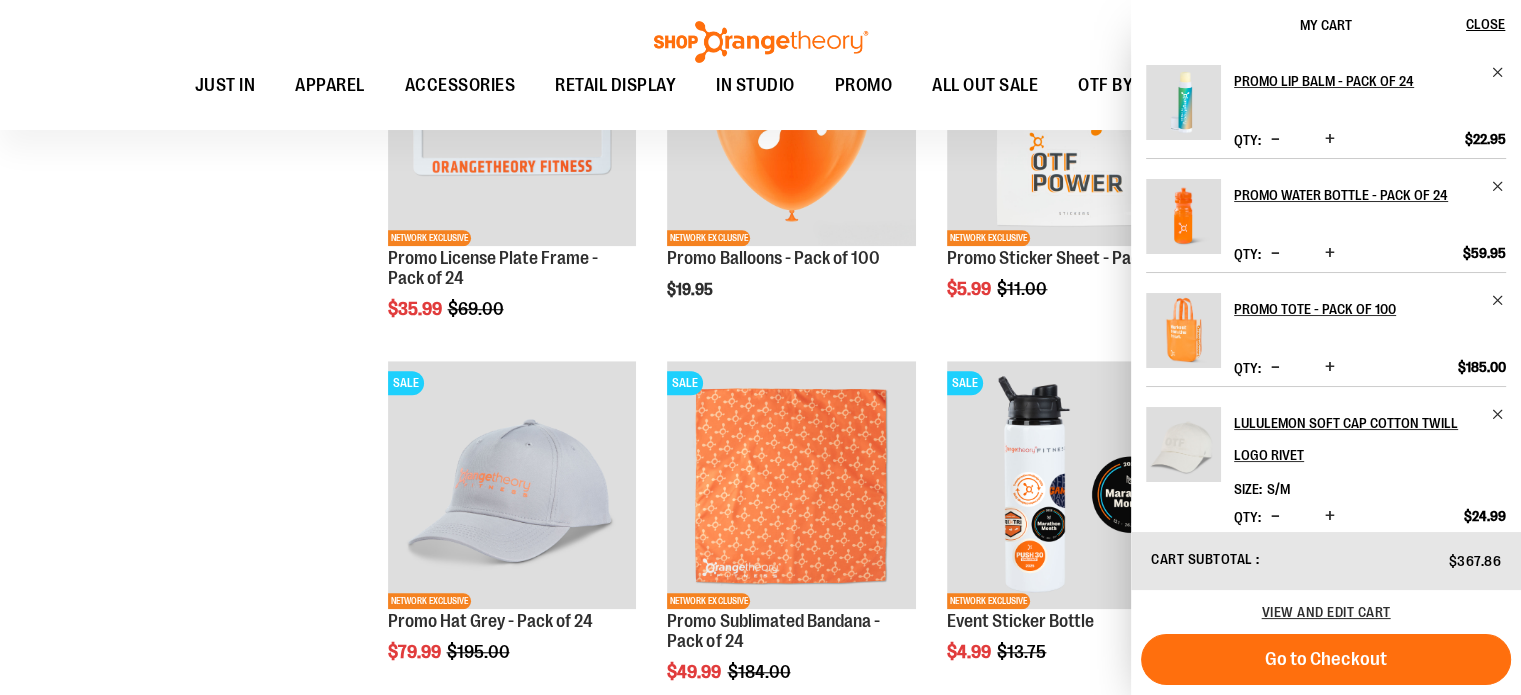 click on "**********" at bounding box center [760, 6] 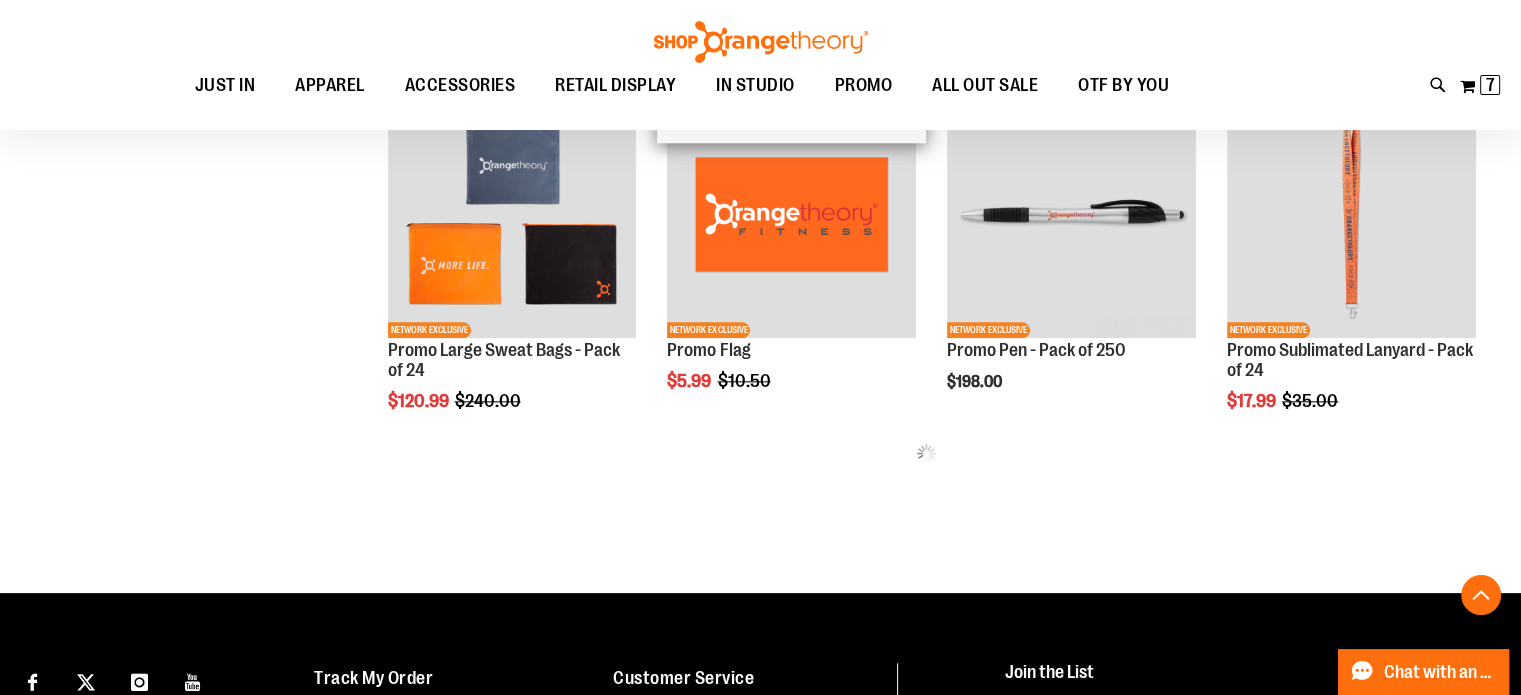 scroll, scrollTop: 2099, scrollLeft: 0, axis: vertical 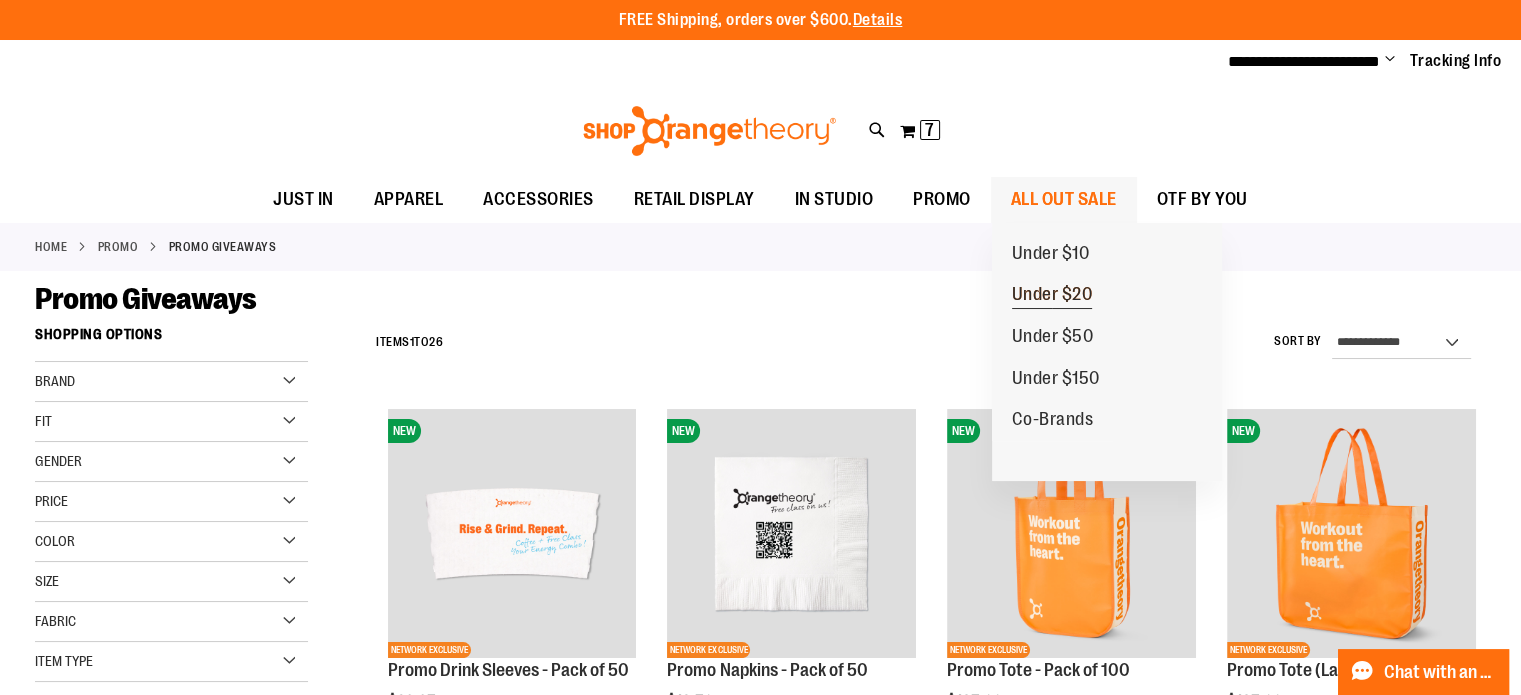click on "Under $20" at bounding box center [1052, 296] 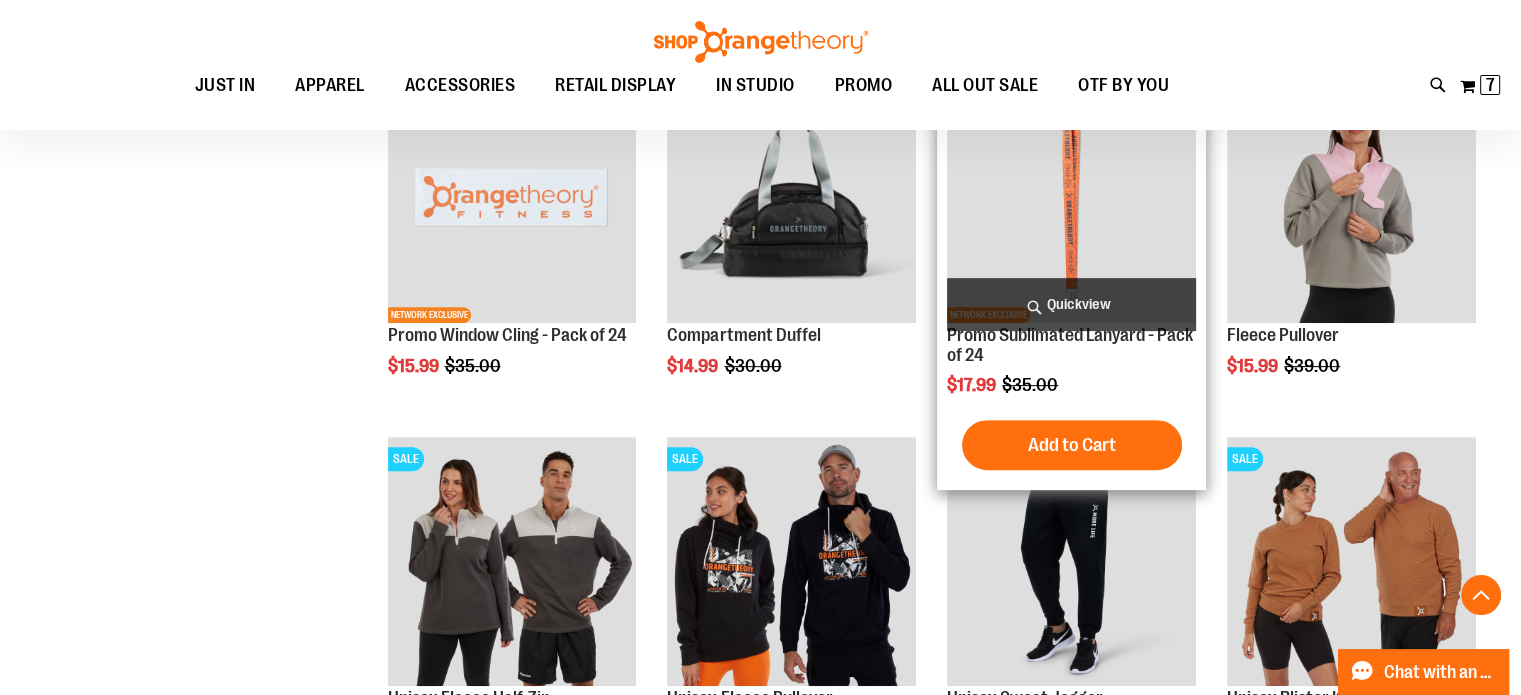 scroll, scrollTop: 699, scrollLeft: 0, axis: vertical 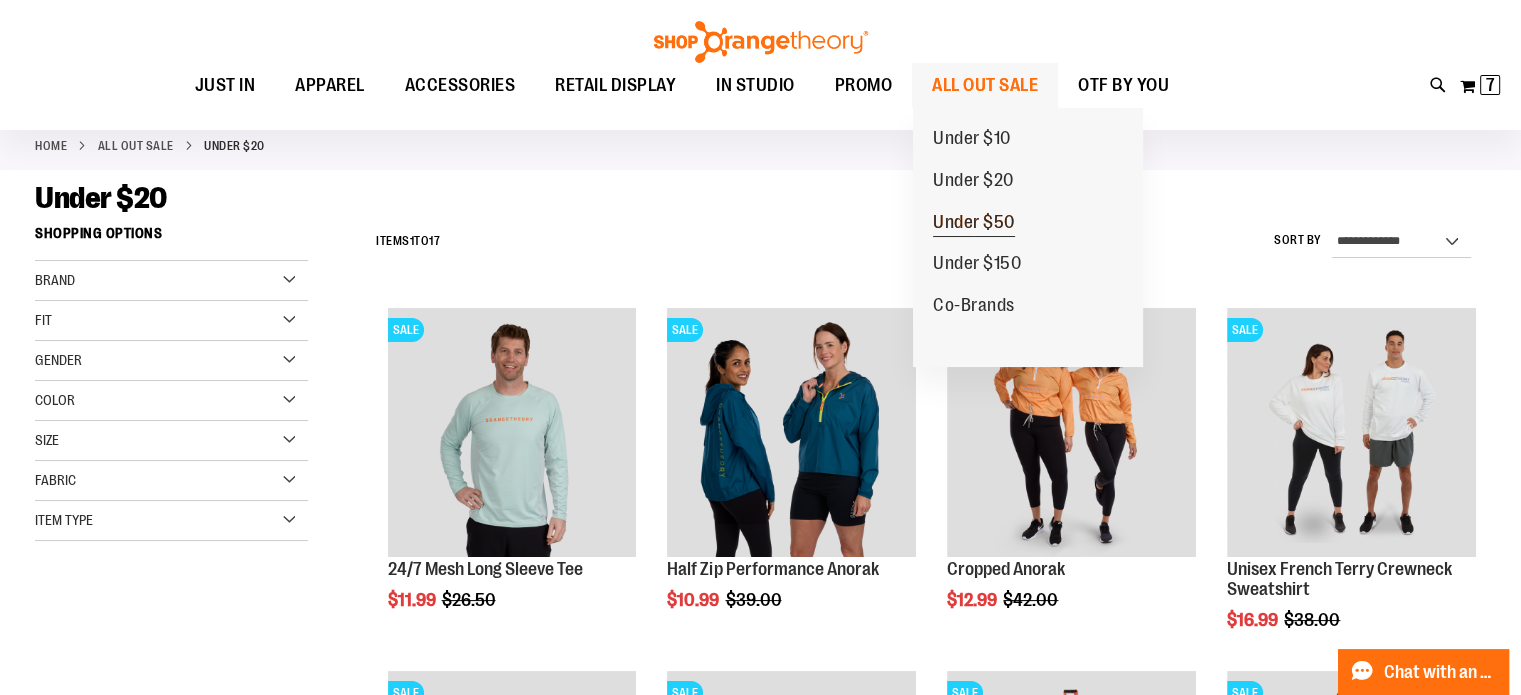 type on "**********" 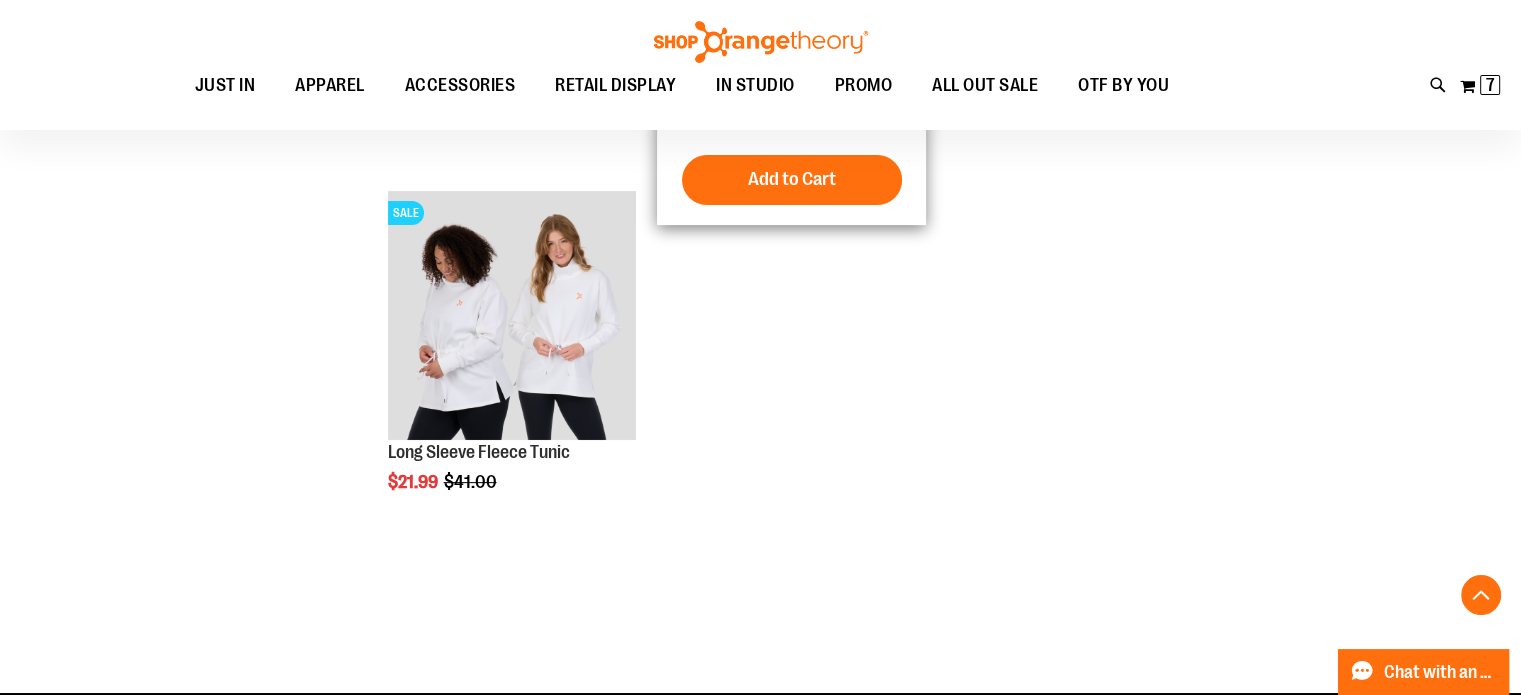 scroll, scrollTop: 99, scrollLeft: 0, axis: vertical 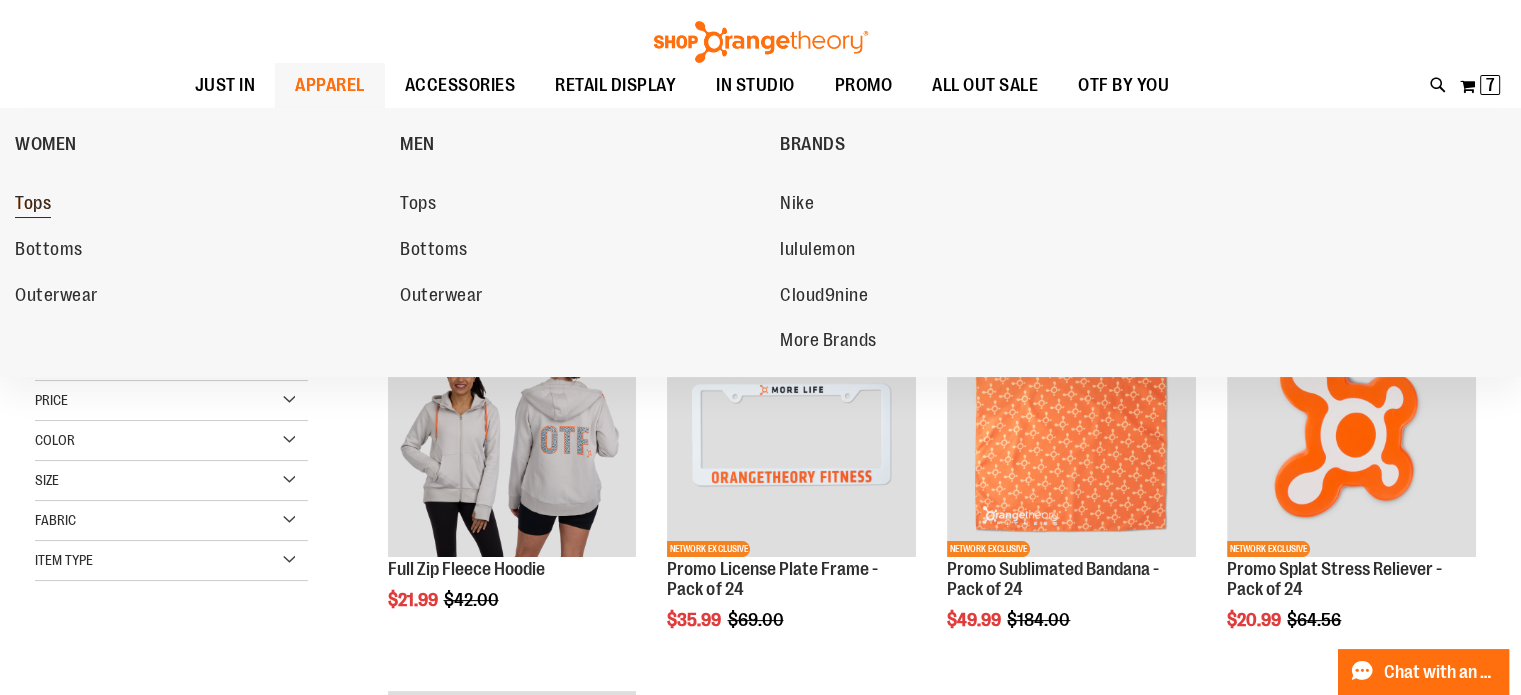type on "**********" 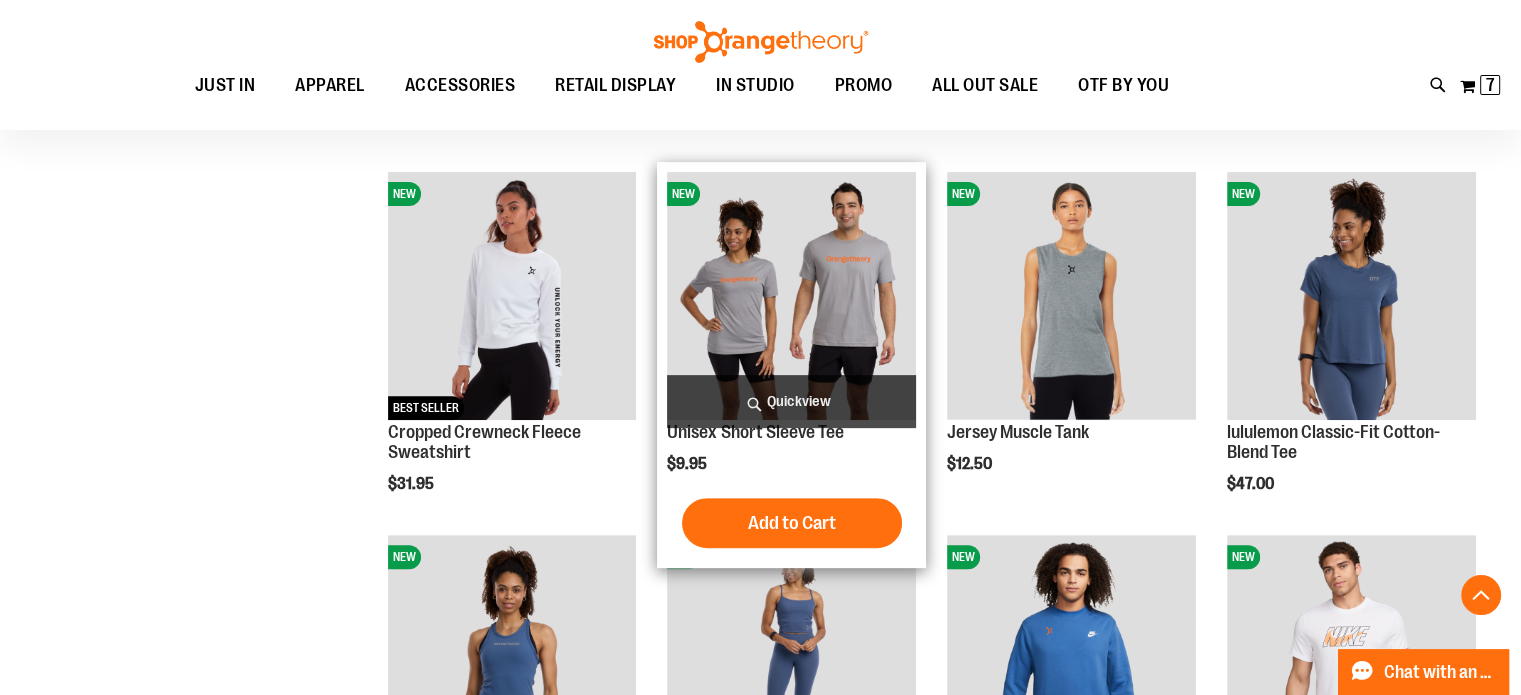 scroll, scrollTop: 699, scrollLeft: 0, axis: vertical 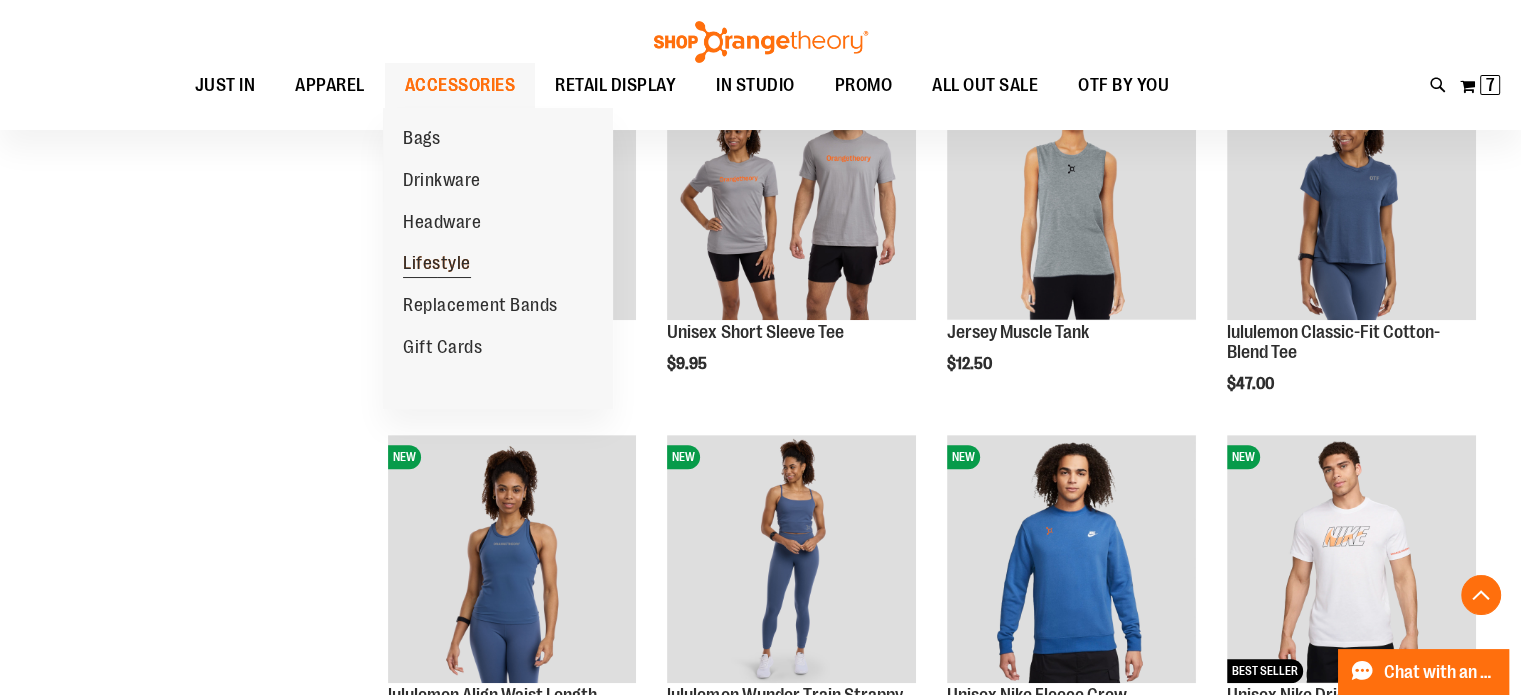 type on "**********" 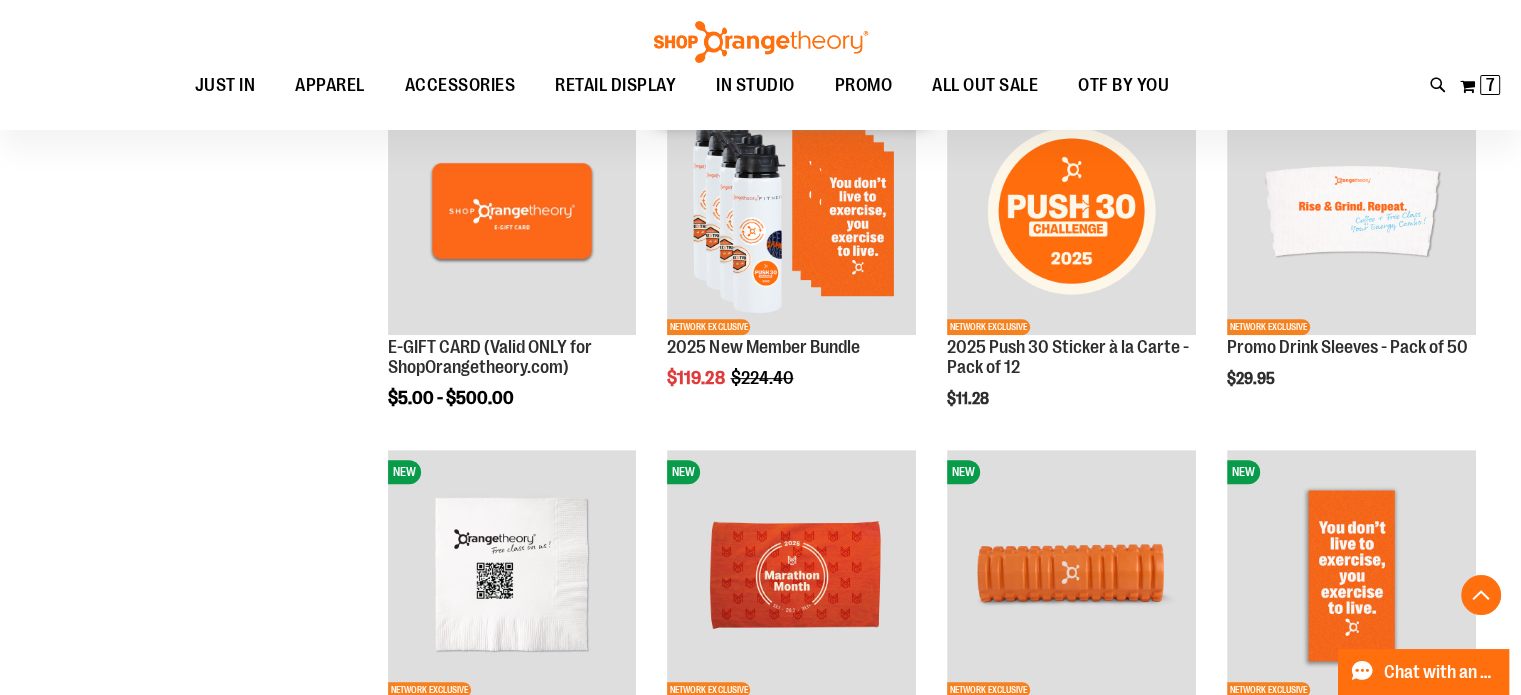 scroll, scrollTop: 799, scrollLeft: 0, axis: vertical 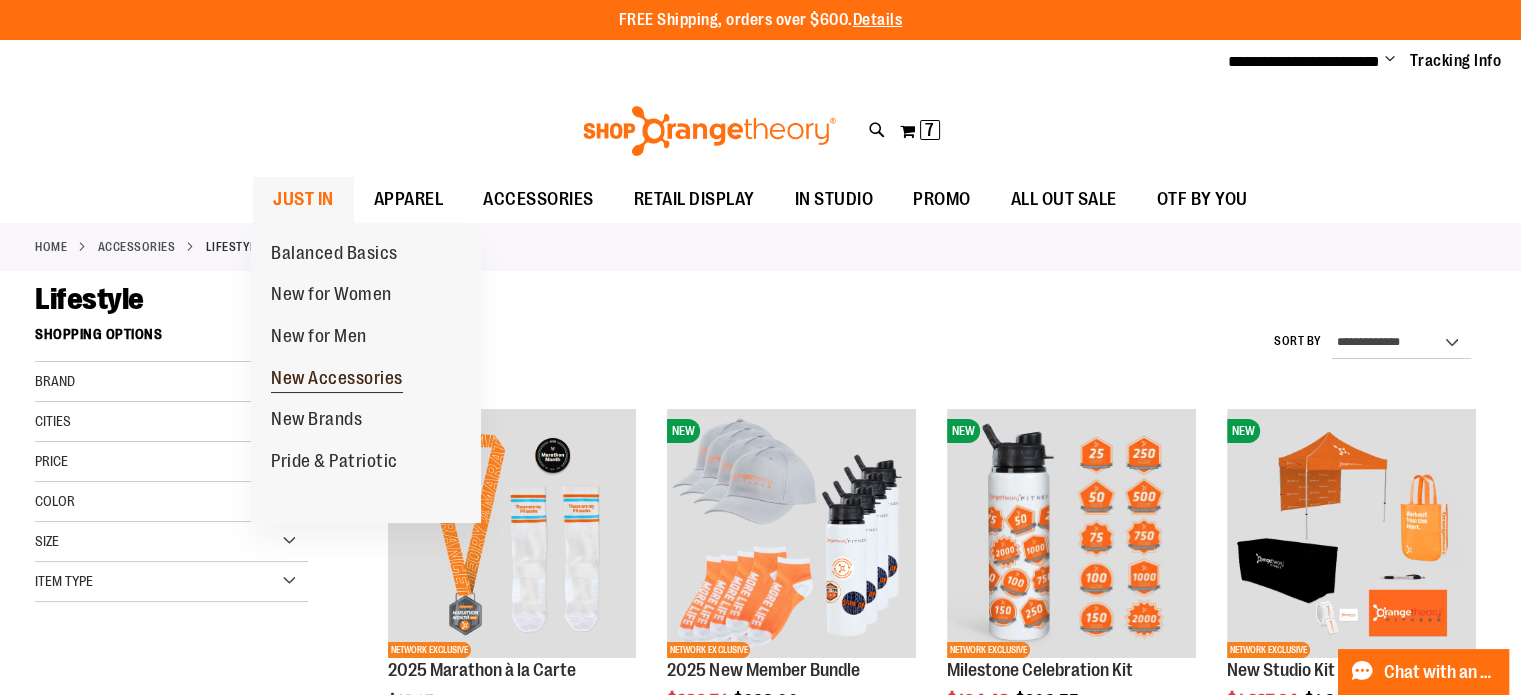 type on "**********" 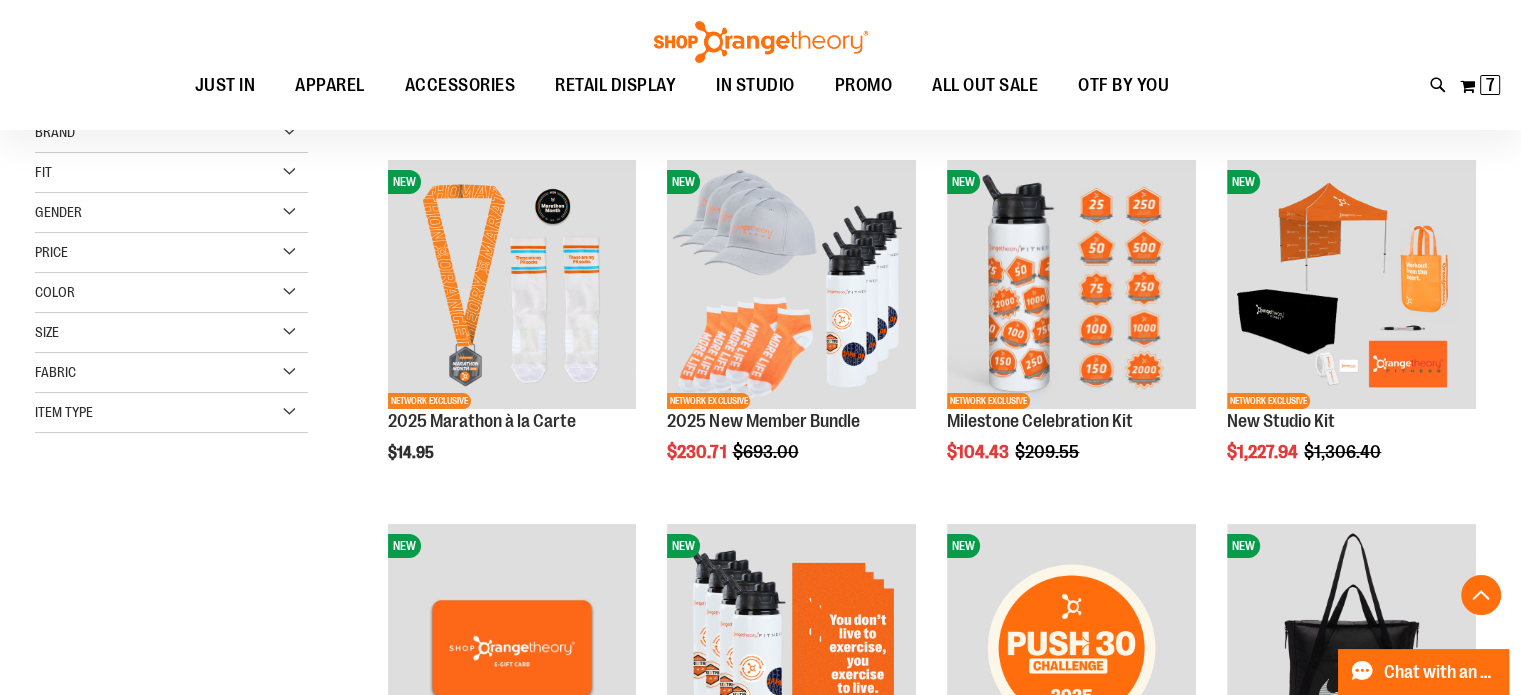 scroll, scrollTop: 399, scrollLeft: 0, axis: vertical 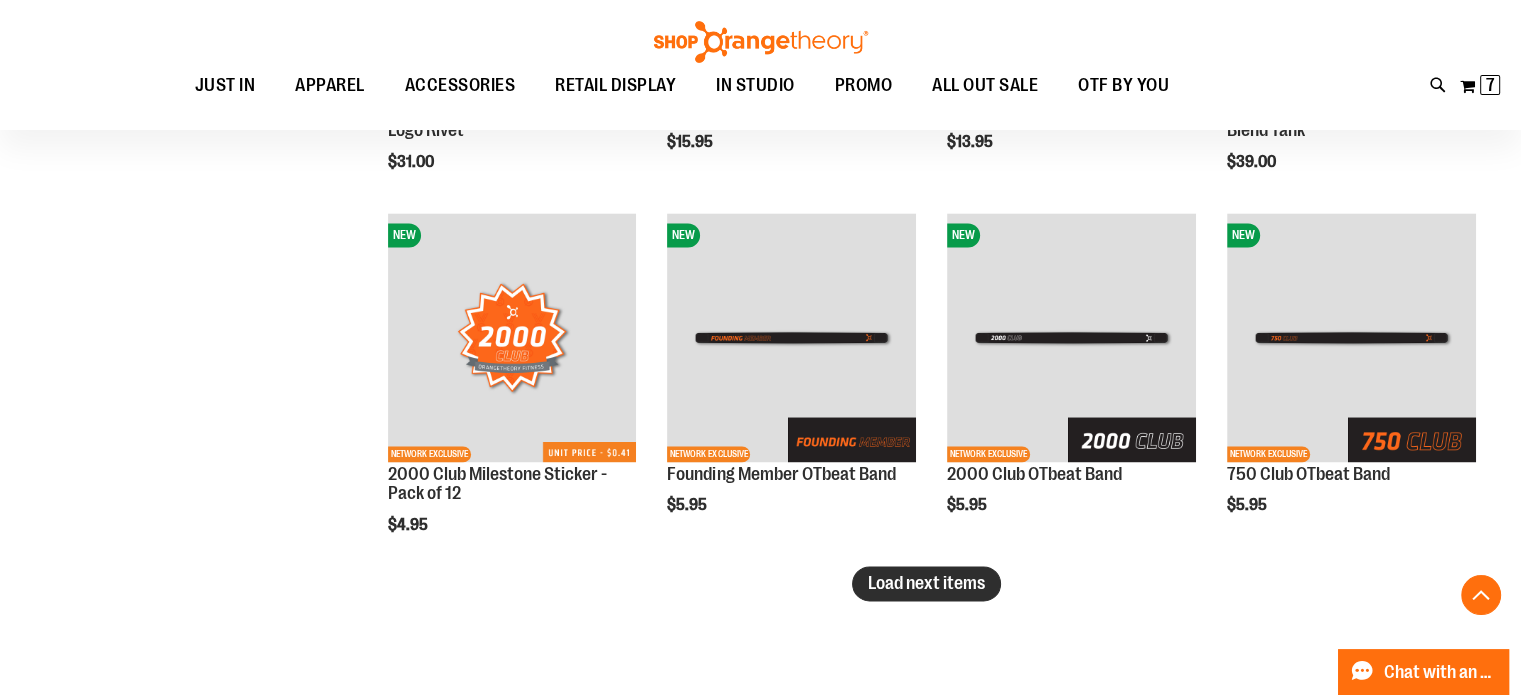type on "**********" 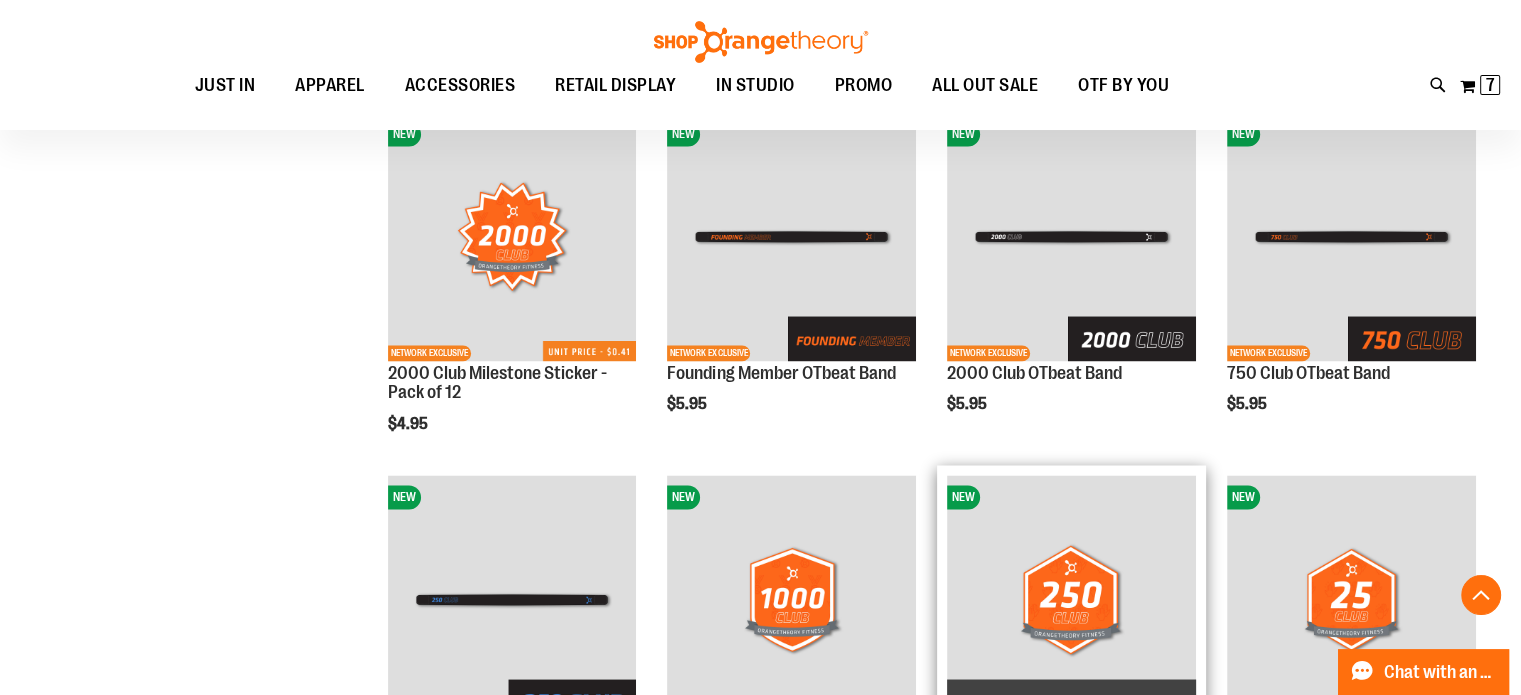 scroll, scrollTop: 3199, scrollLeft: 0, axis: vertical 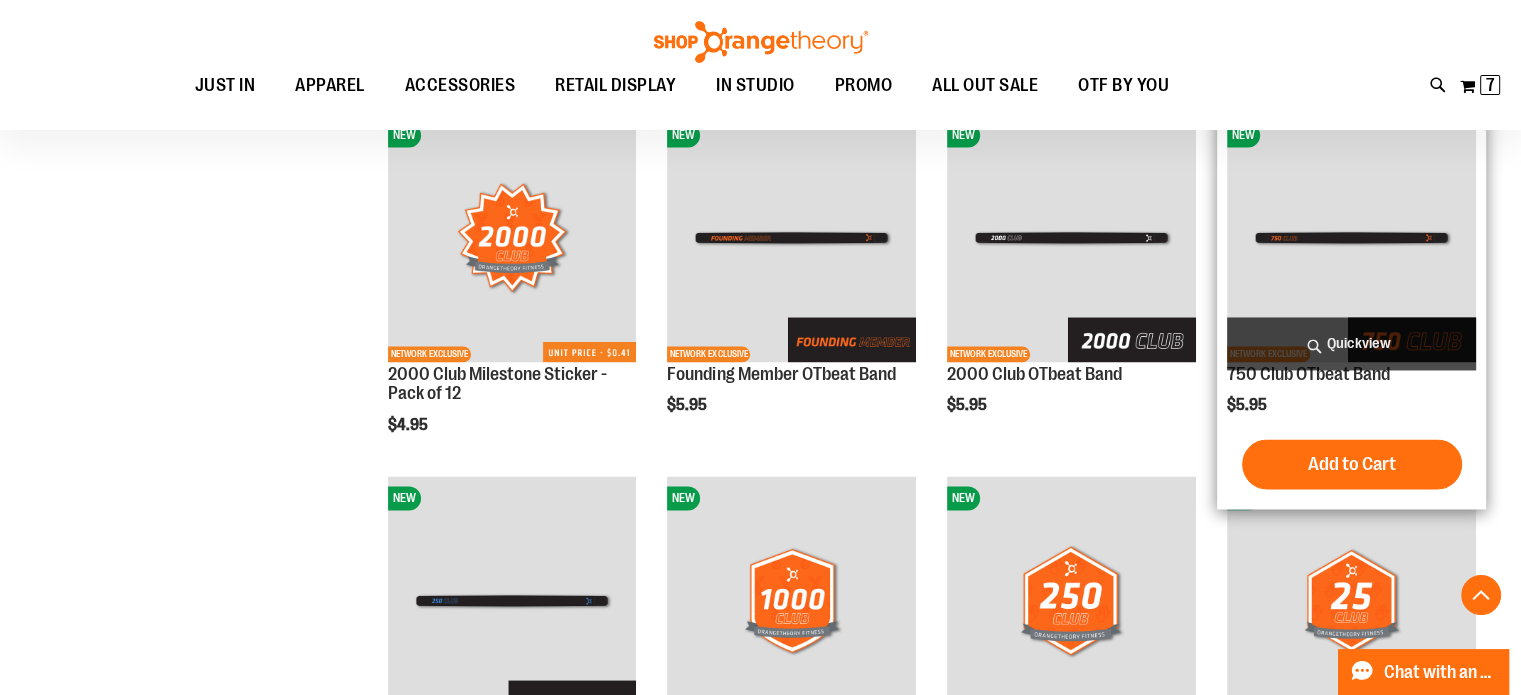 click at bounding box center [1351, 237] 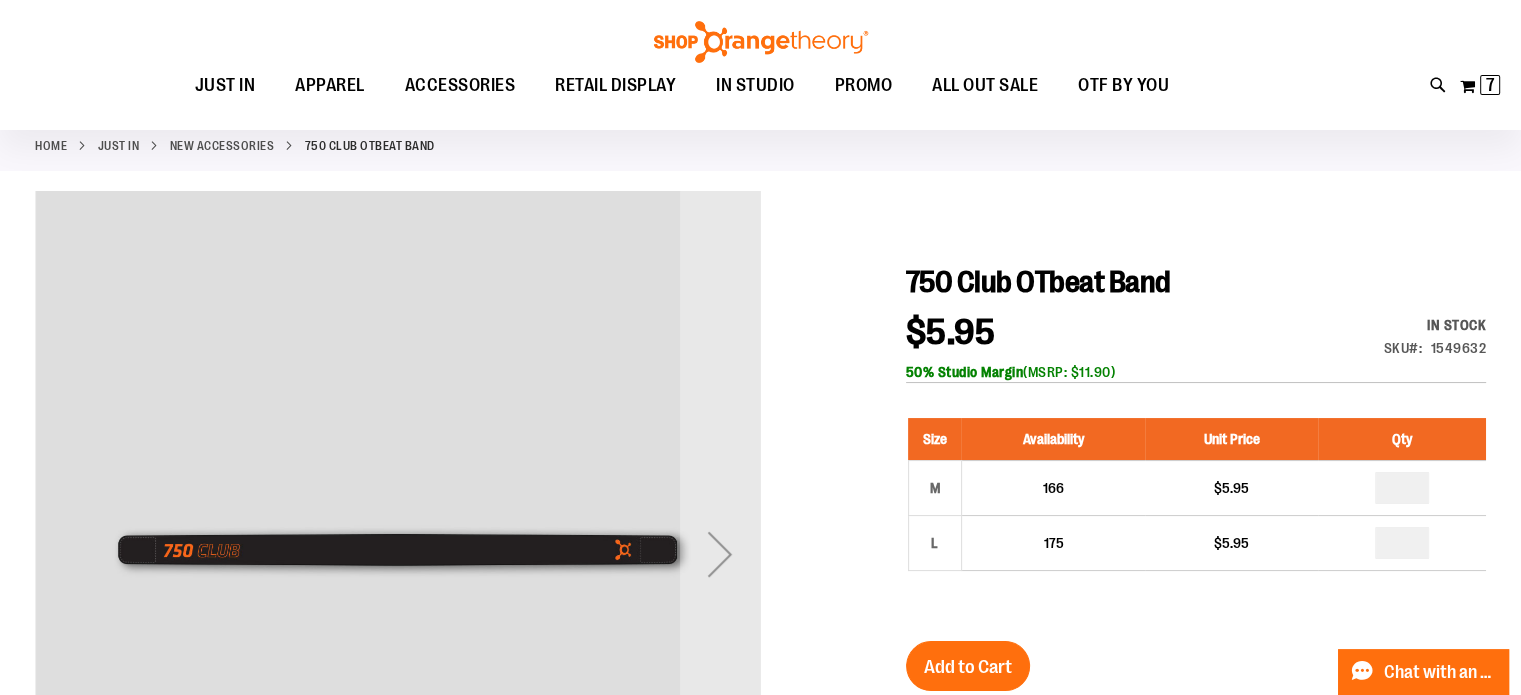 scroll, scrollTop: 199, scrollLeft: 0, axis: vertical 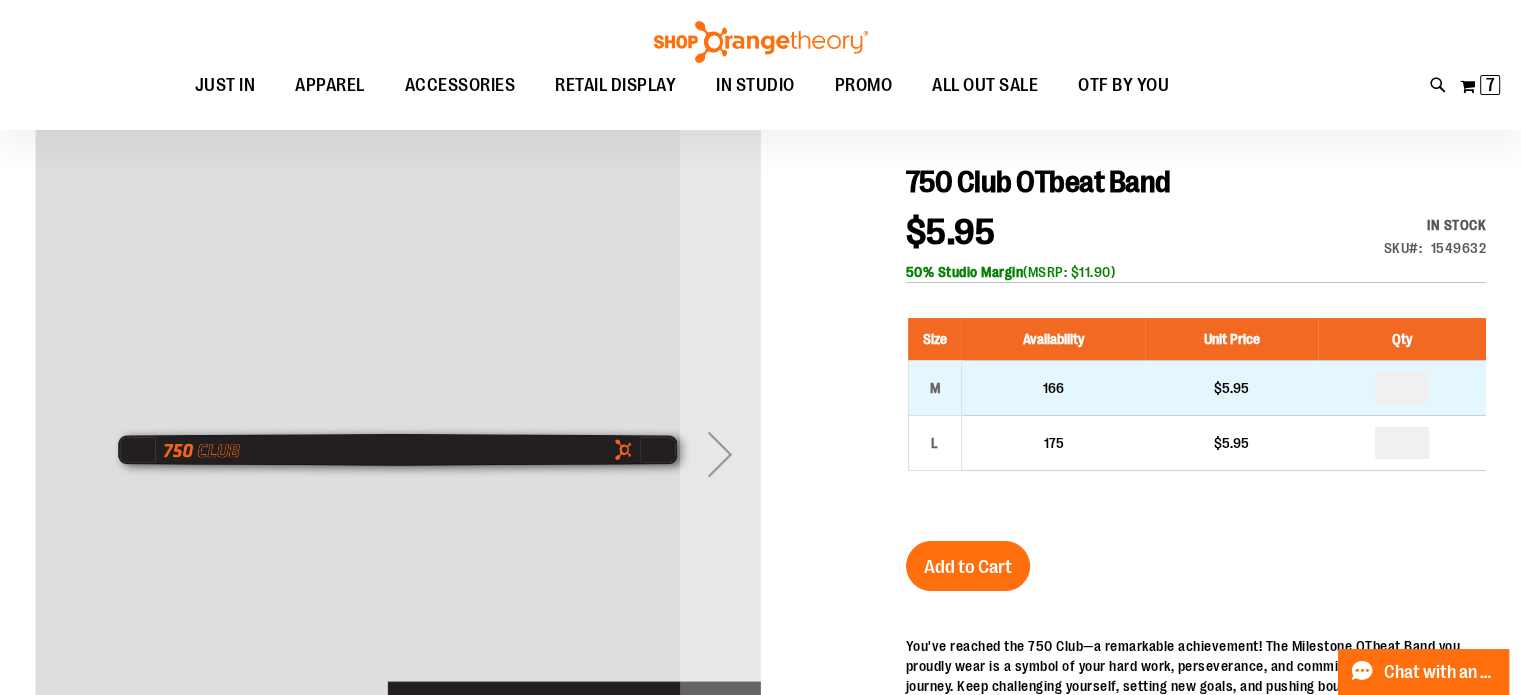 type on "**********" 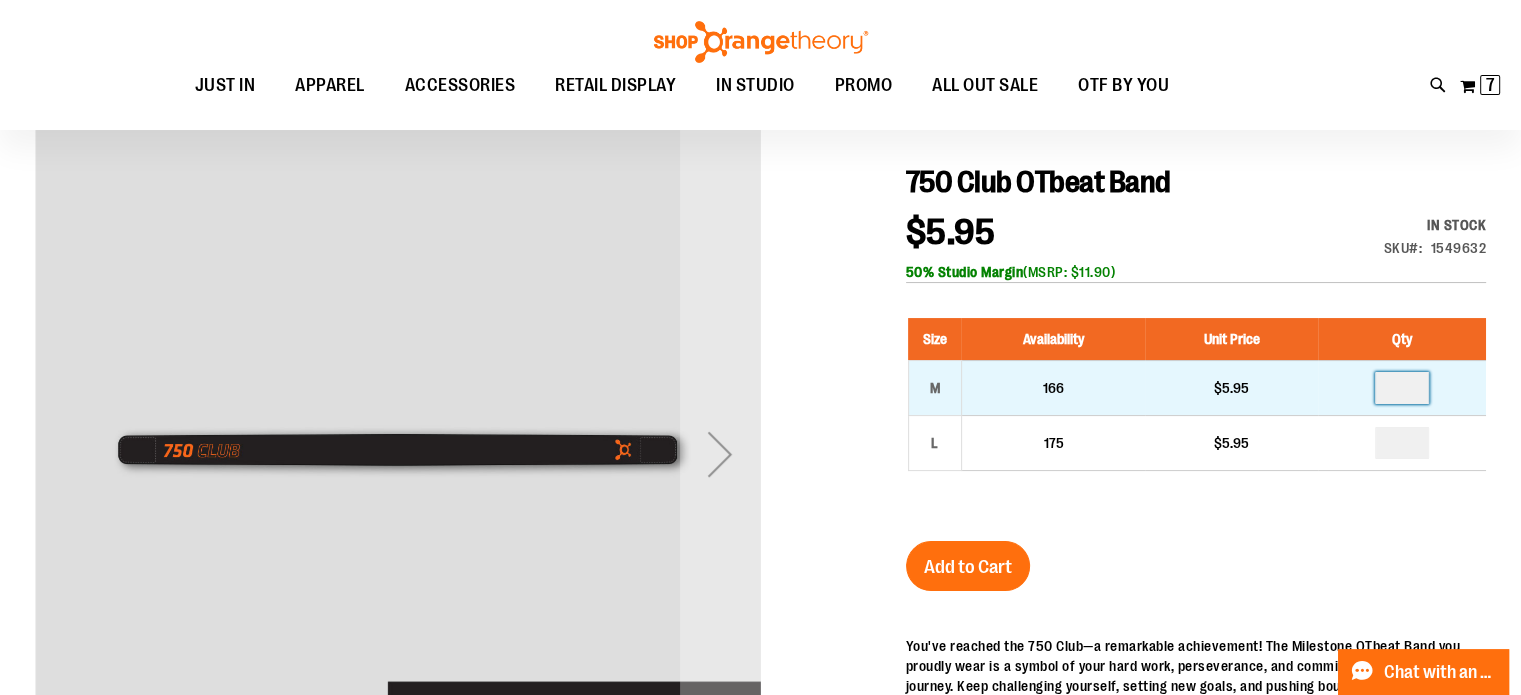 click at bounding box center (1402, 388) 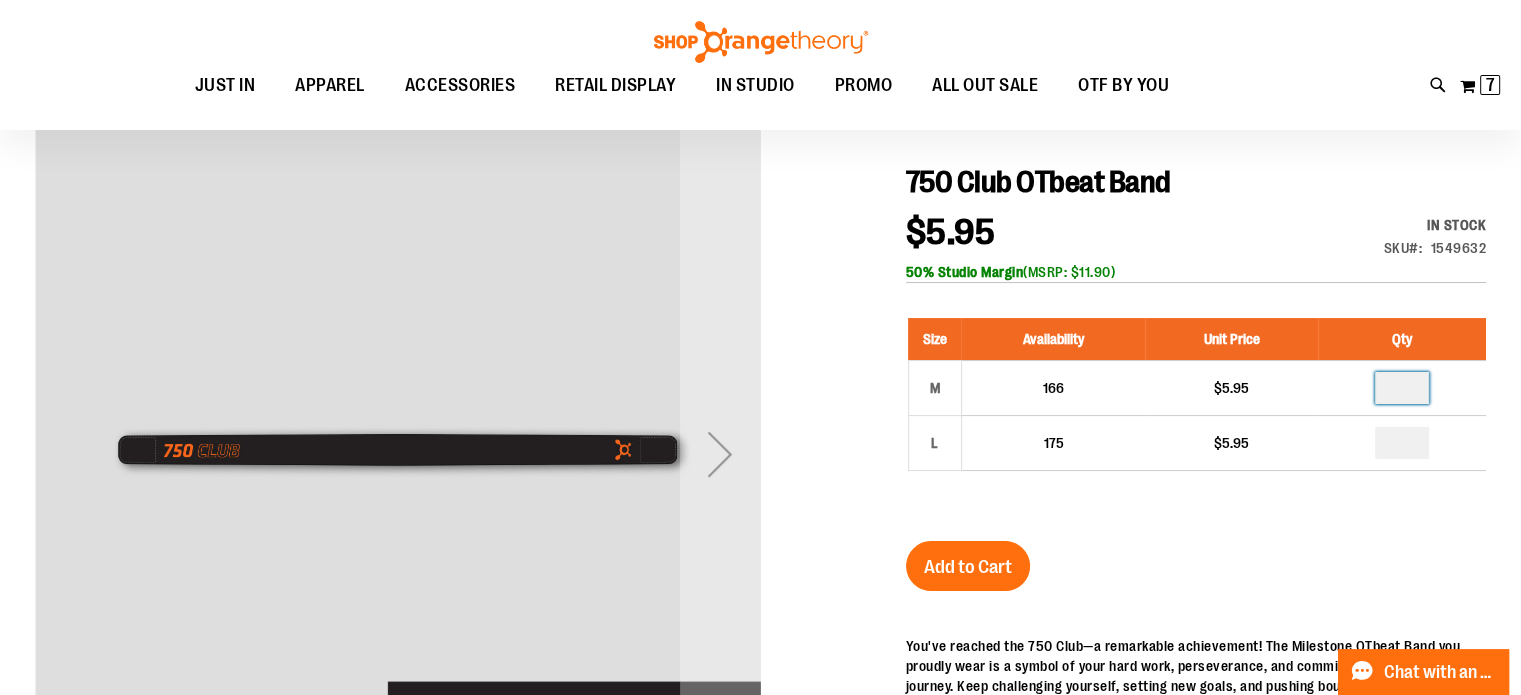 type on "*" 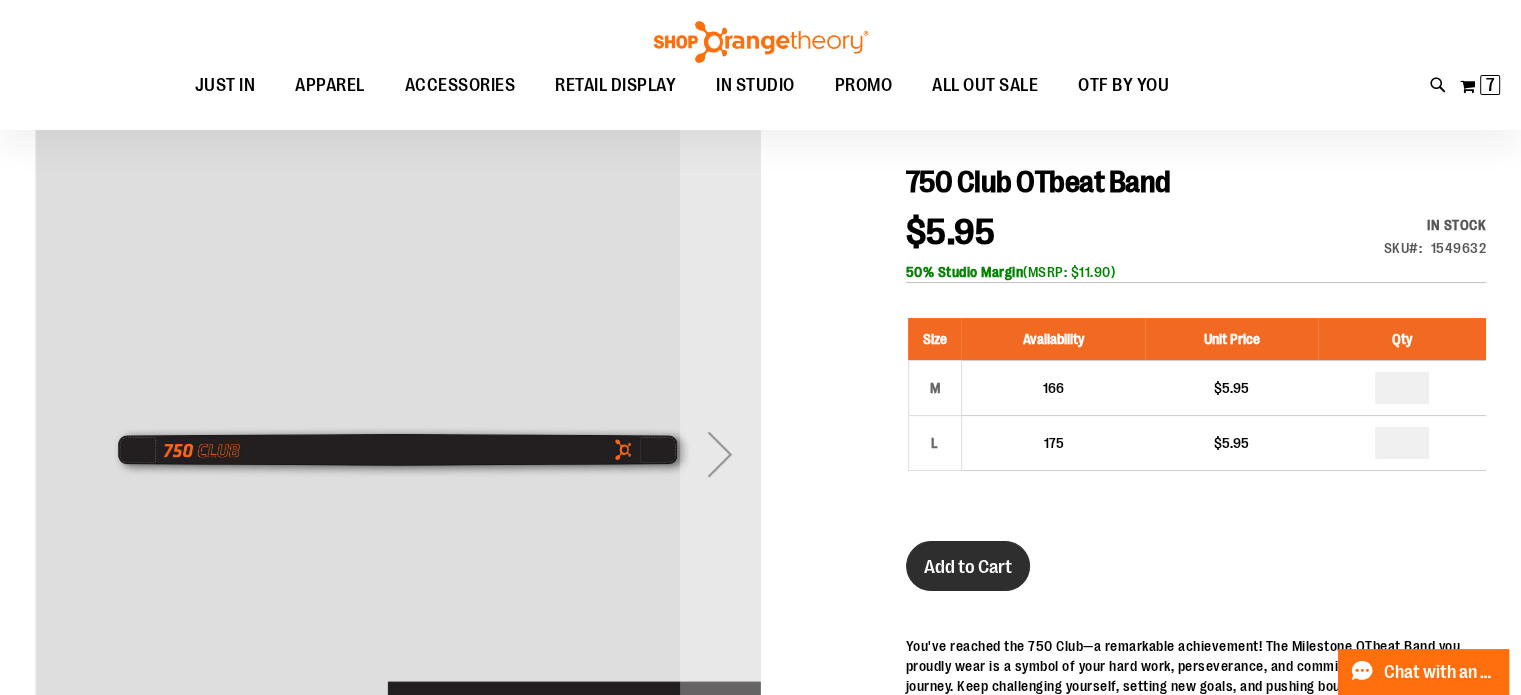 click on "Add to Cart" at bounding box center [968, 566] 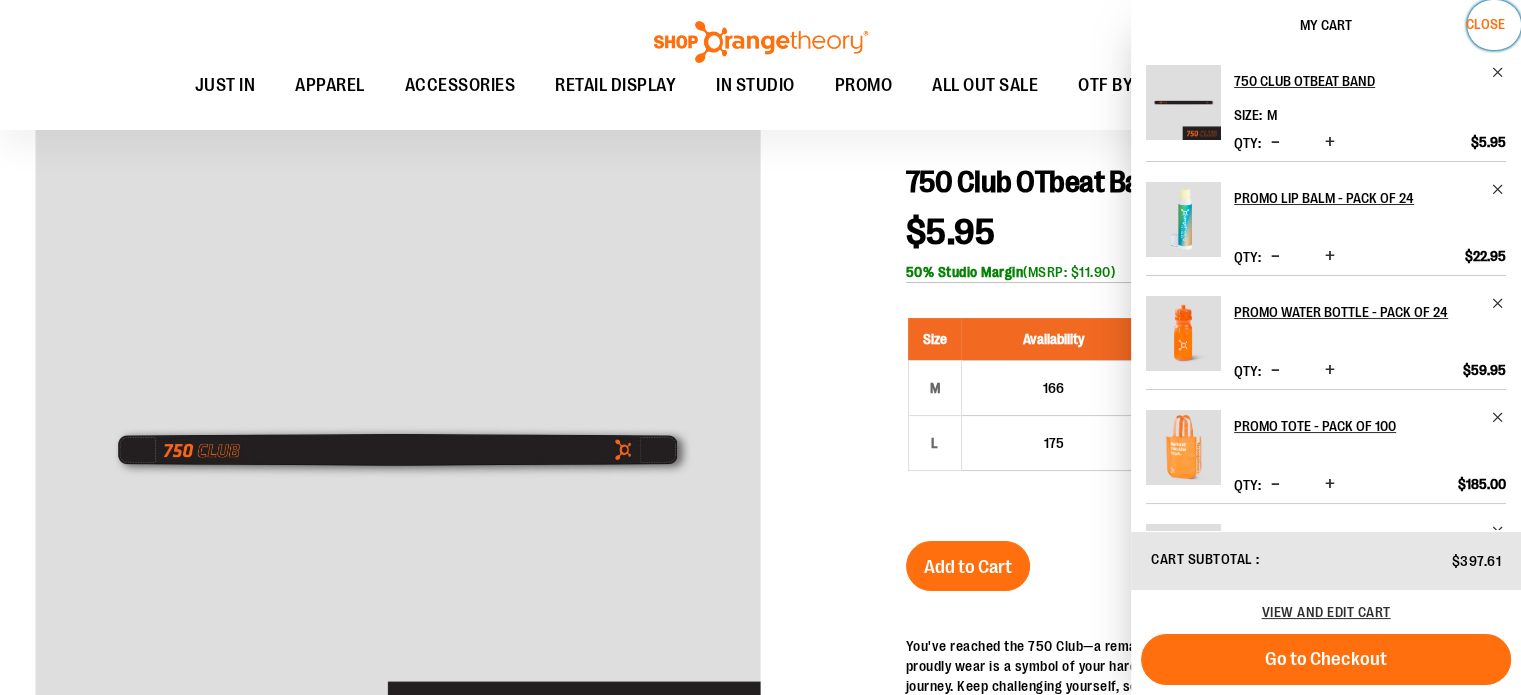 click on "Close" at bounding box center [1485, 24] 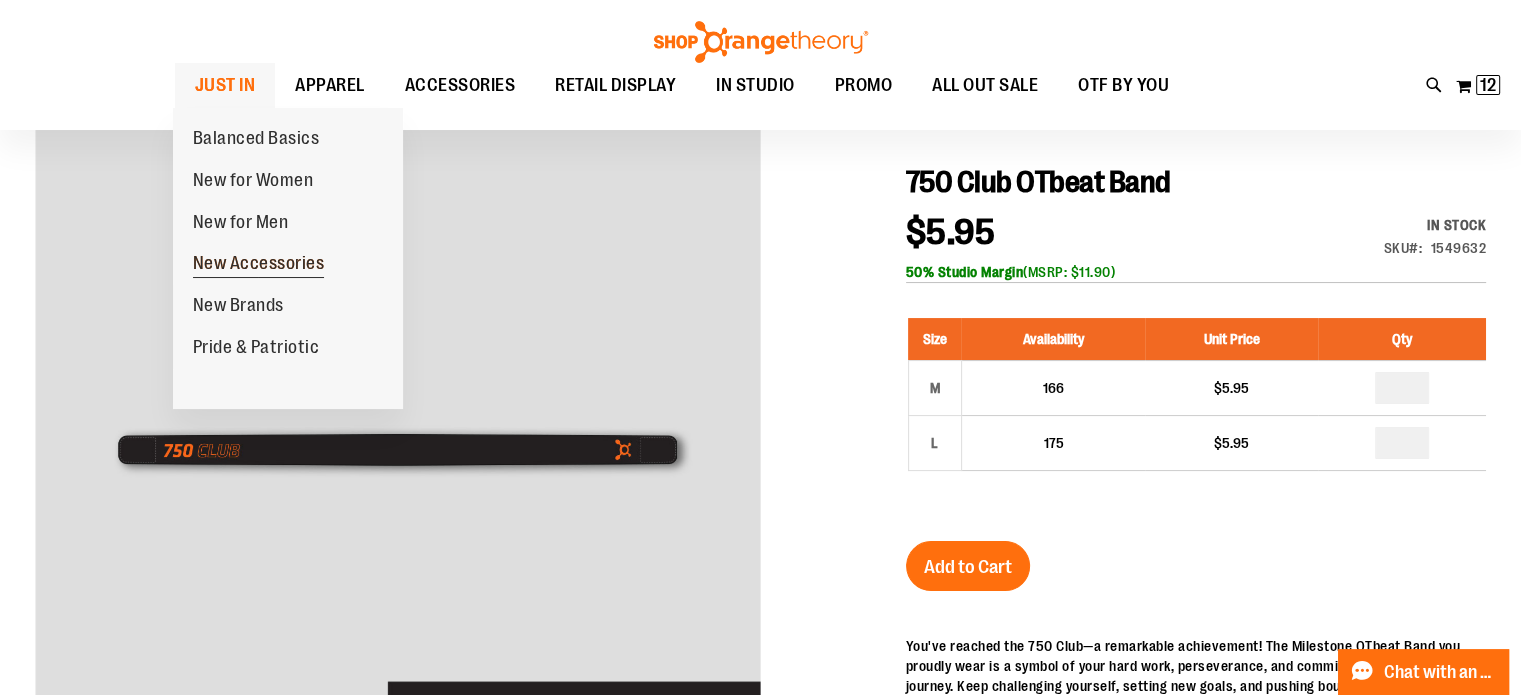 click on "New Accessories" at bounding box center (259, 265) 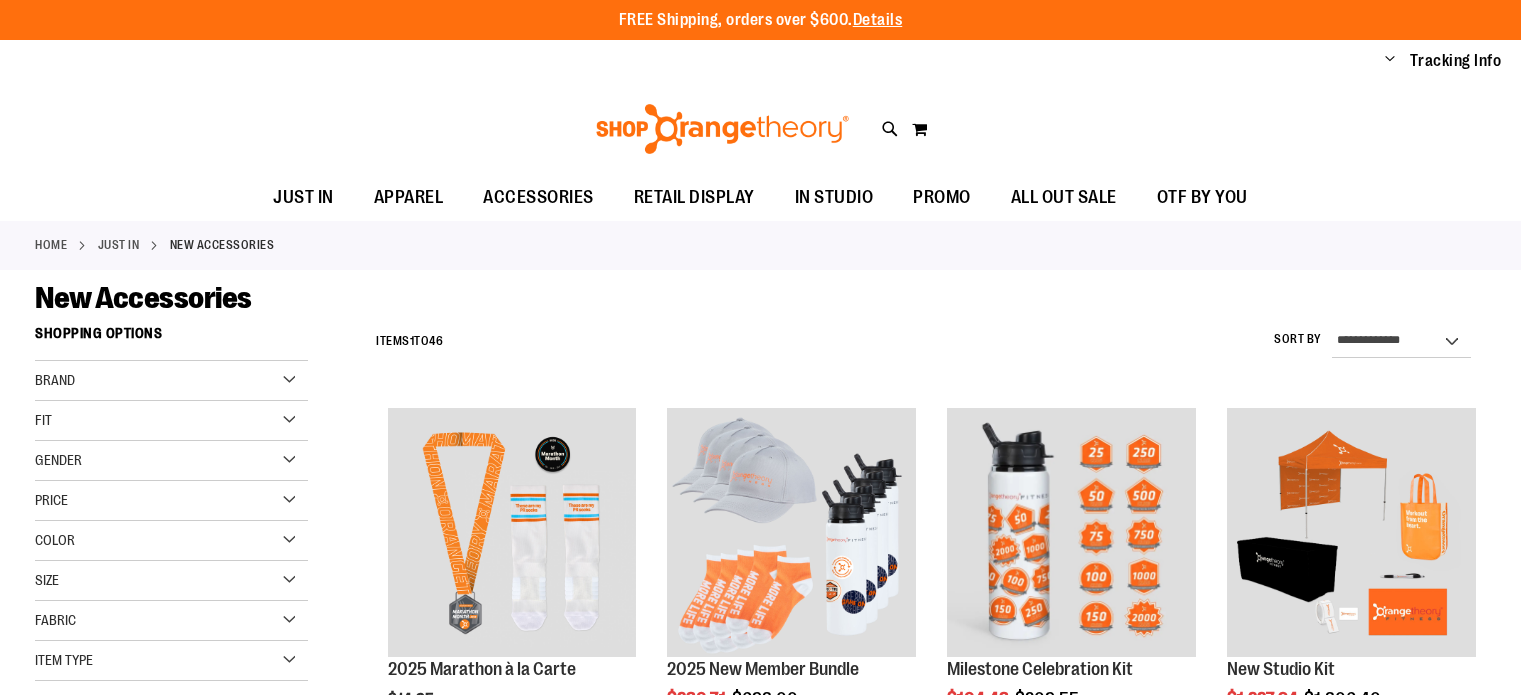 scroll, scrollTop: 0, scrollLeft: 0, axis: both 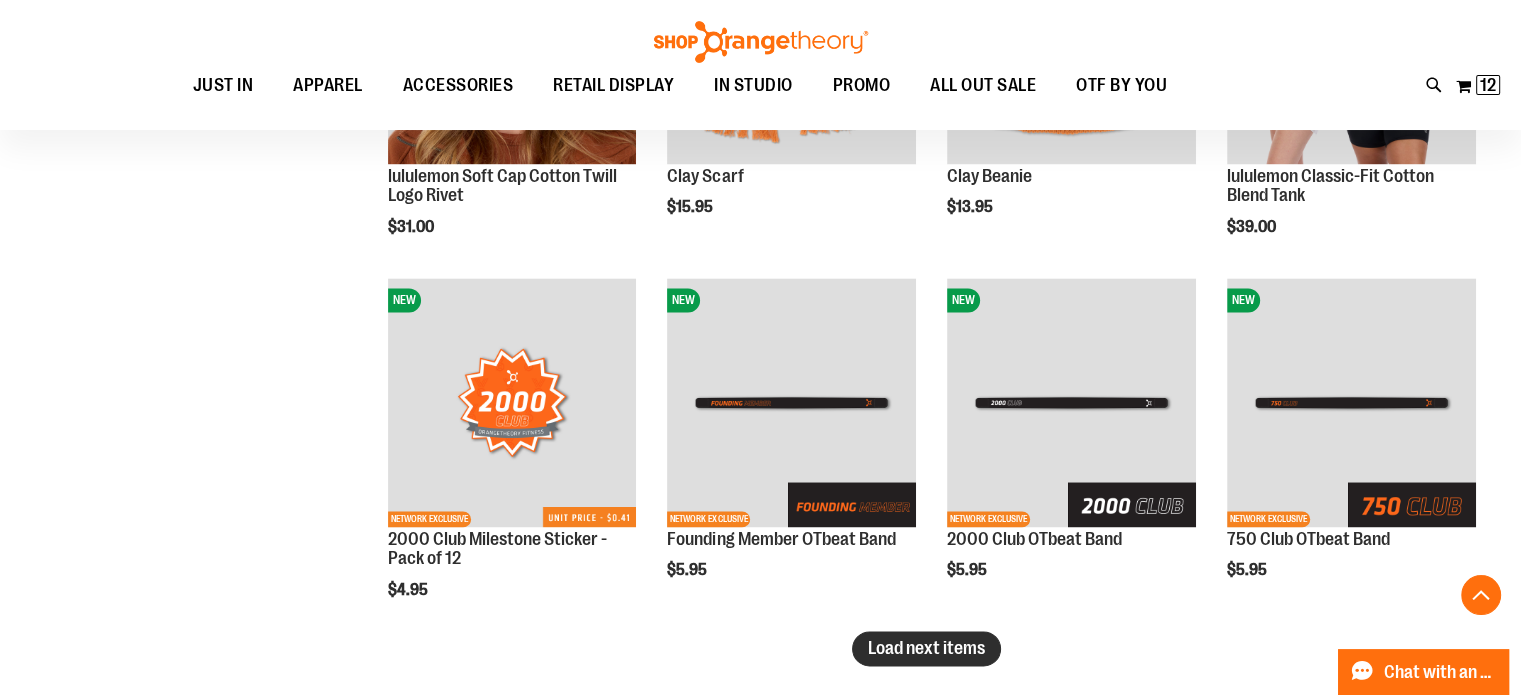type on "**********" 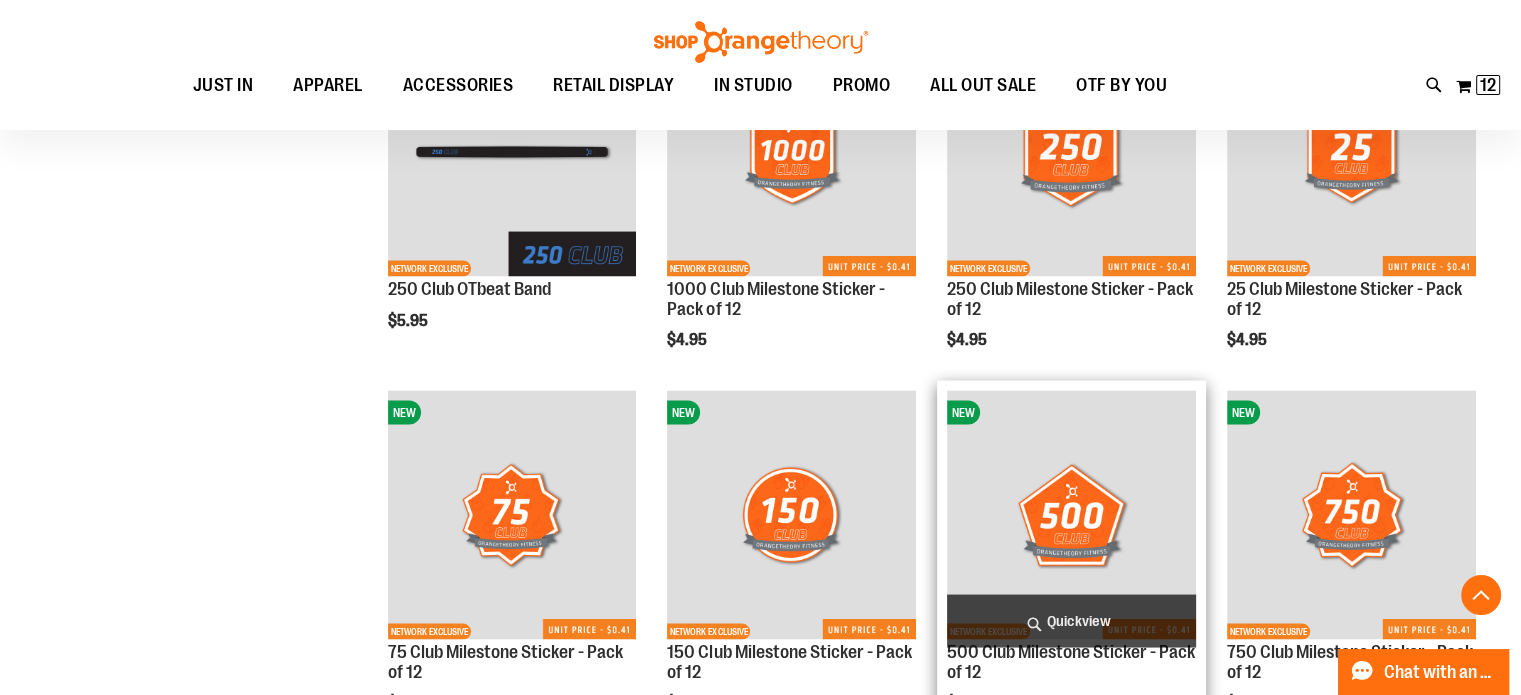 scroll, scrollTop: 3634, scrollLeft: 0, axis: vertical 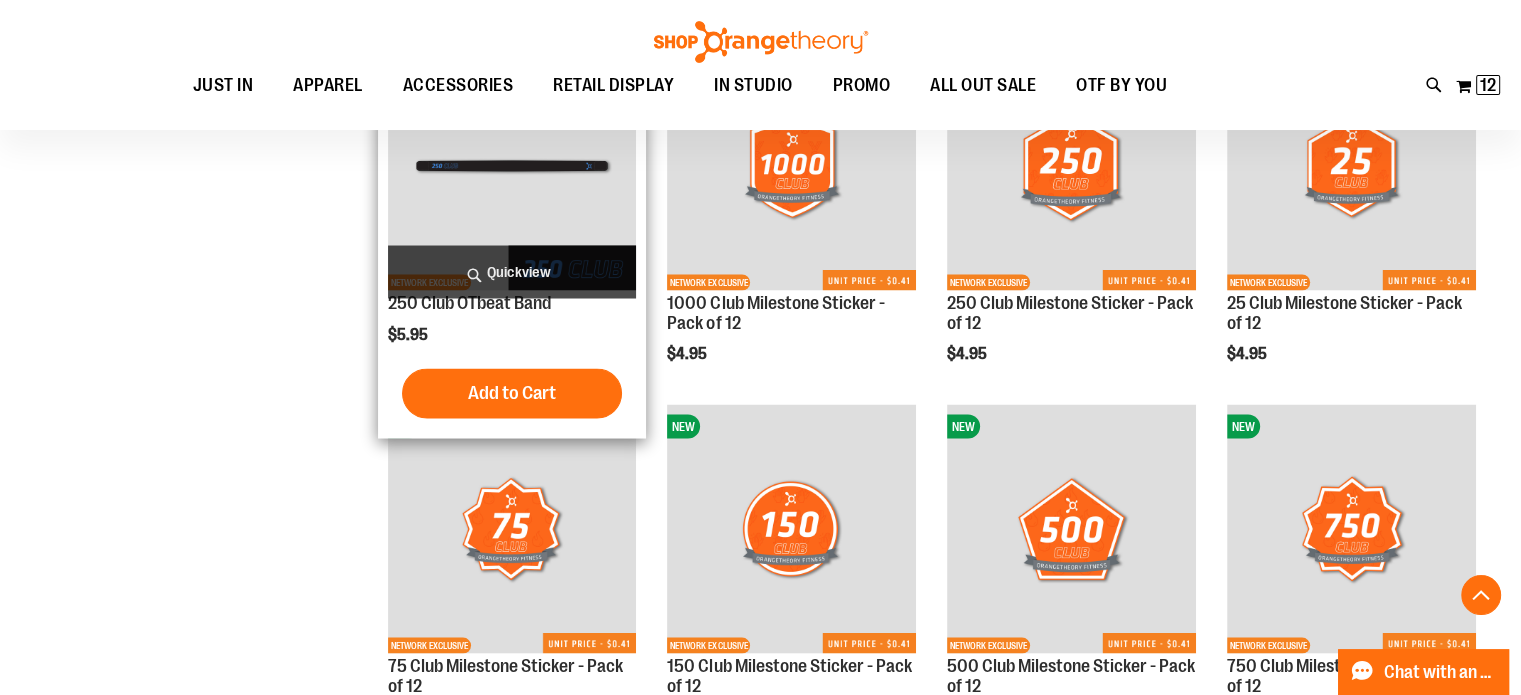 click at bounding box center [512, 165] 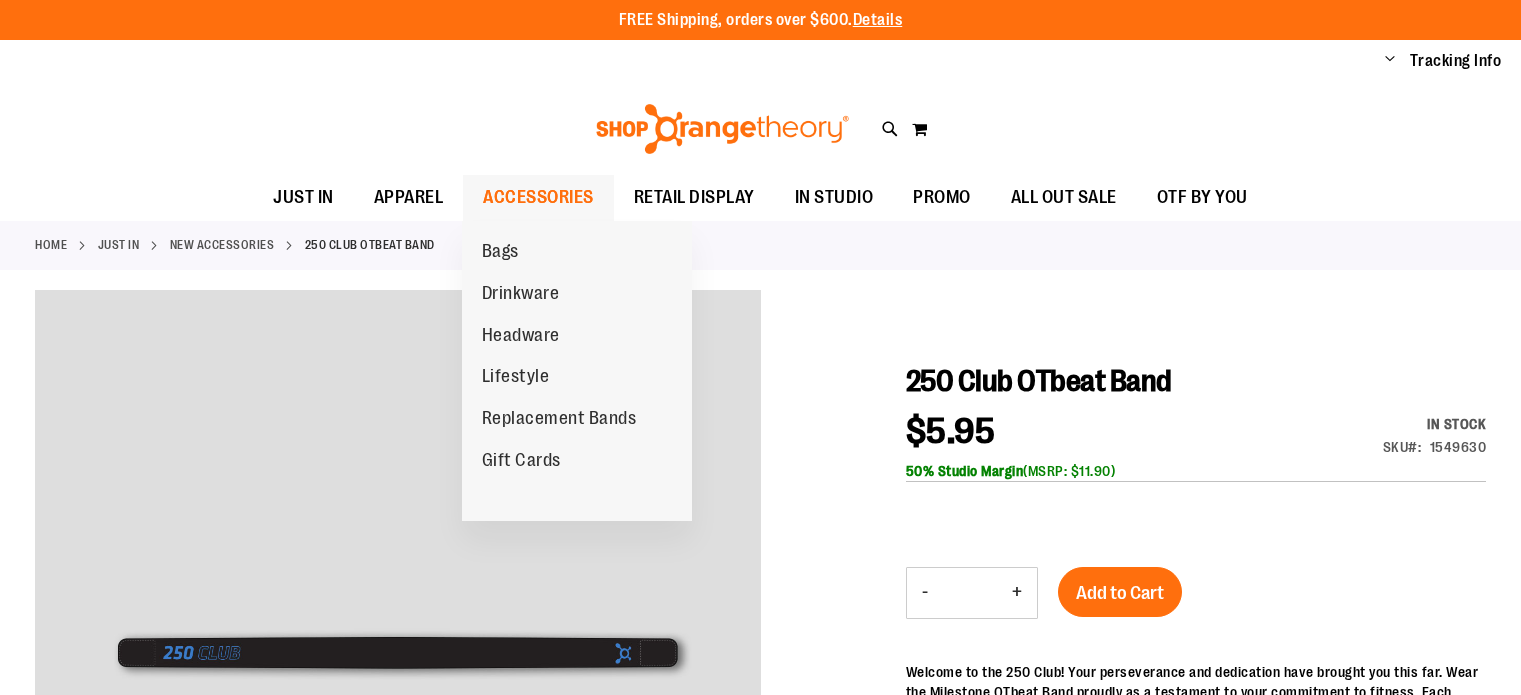 scroll, scrollTop: 0, scrollLeft: 0, axis: both 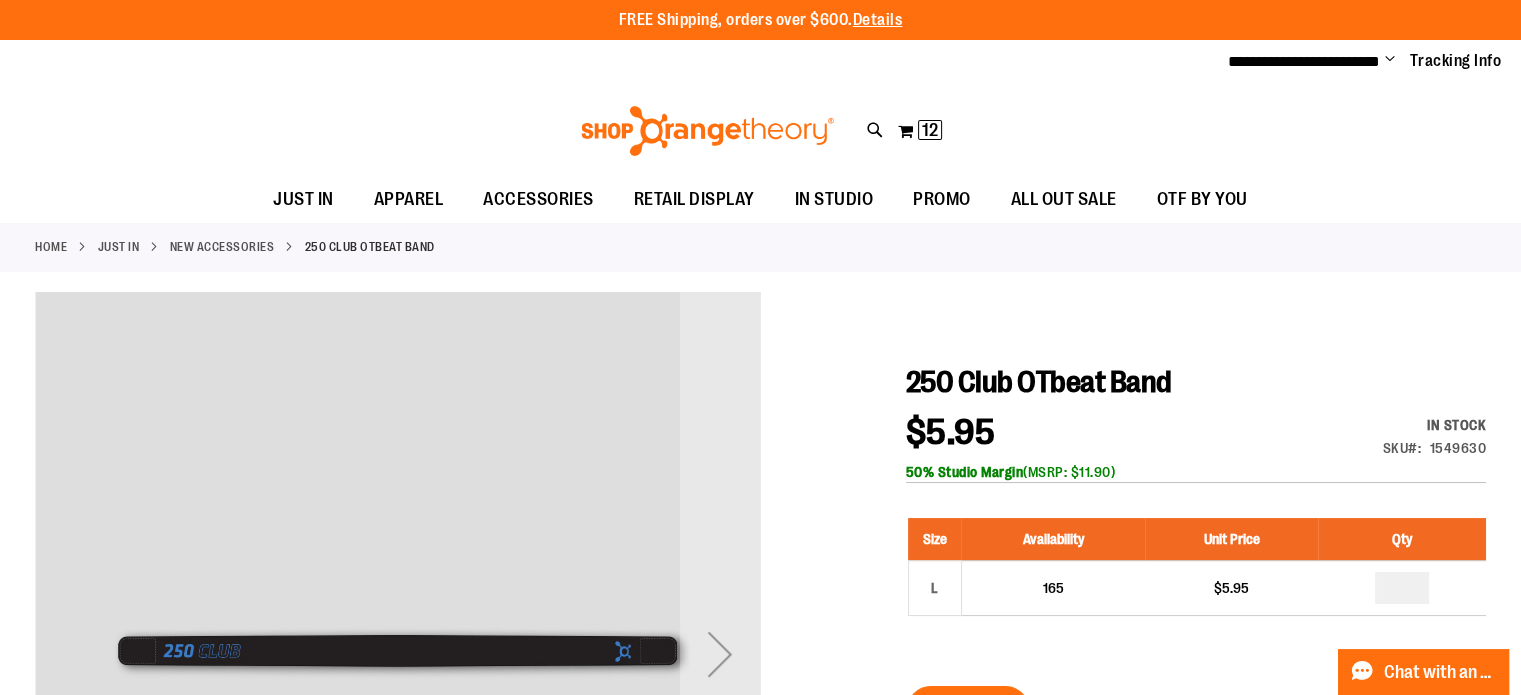 type on "**********" 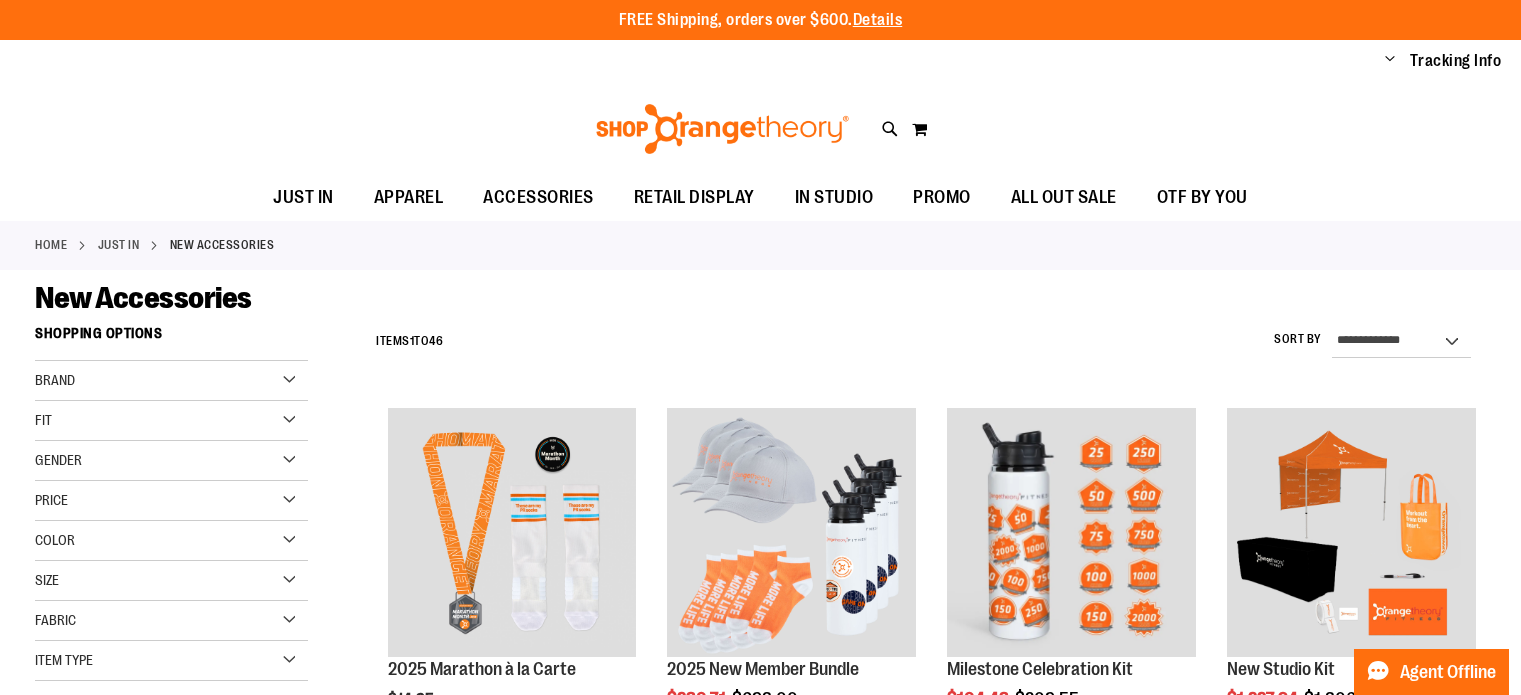 scroll, scrollTop: 0, scrollLeft: 0, axis: both 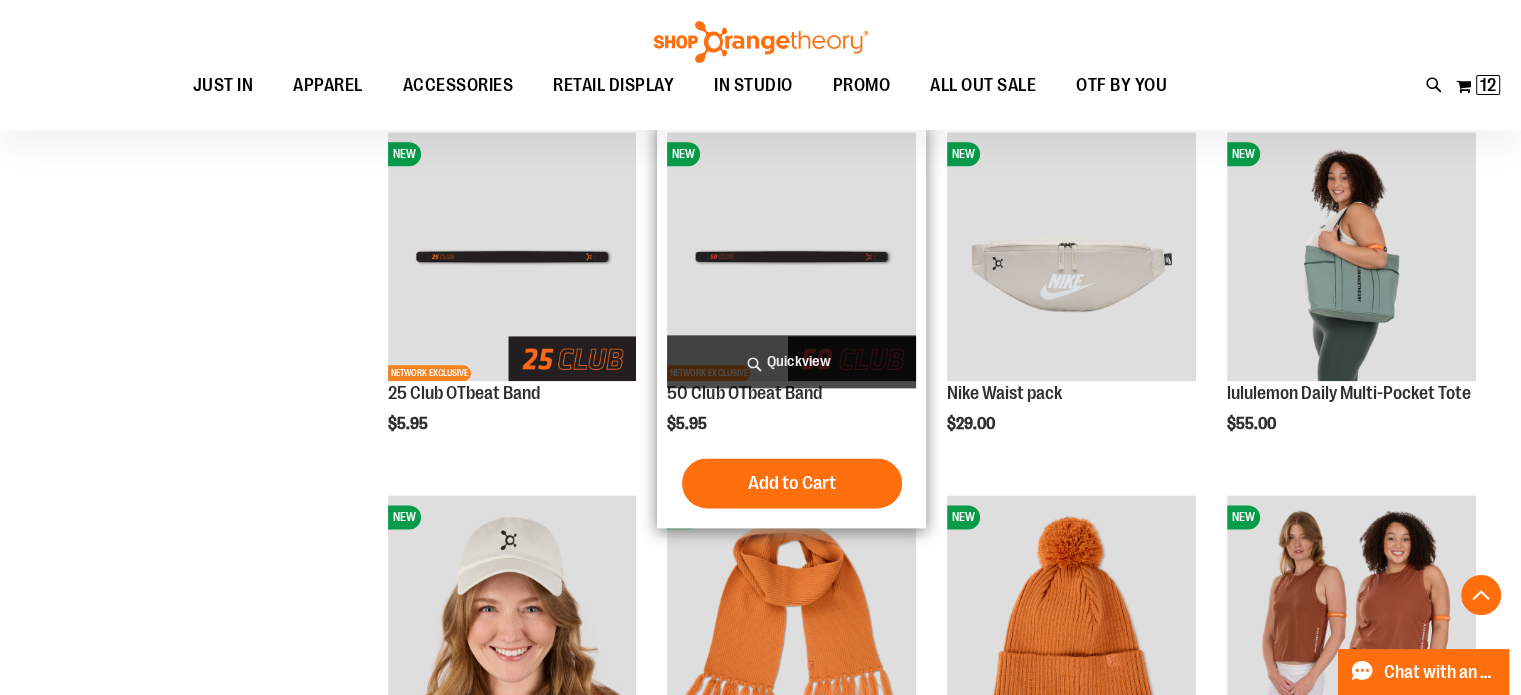 type on "**********" 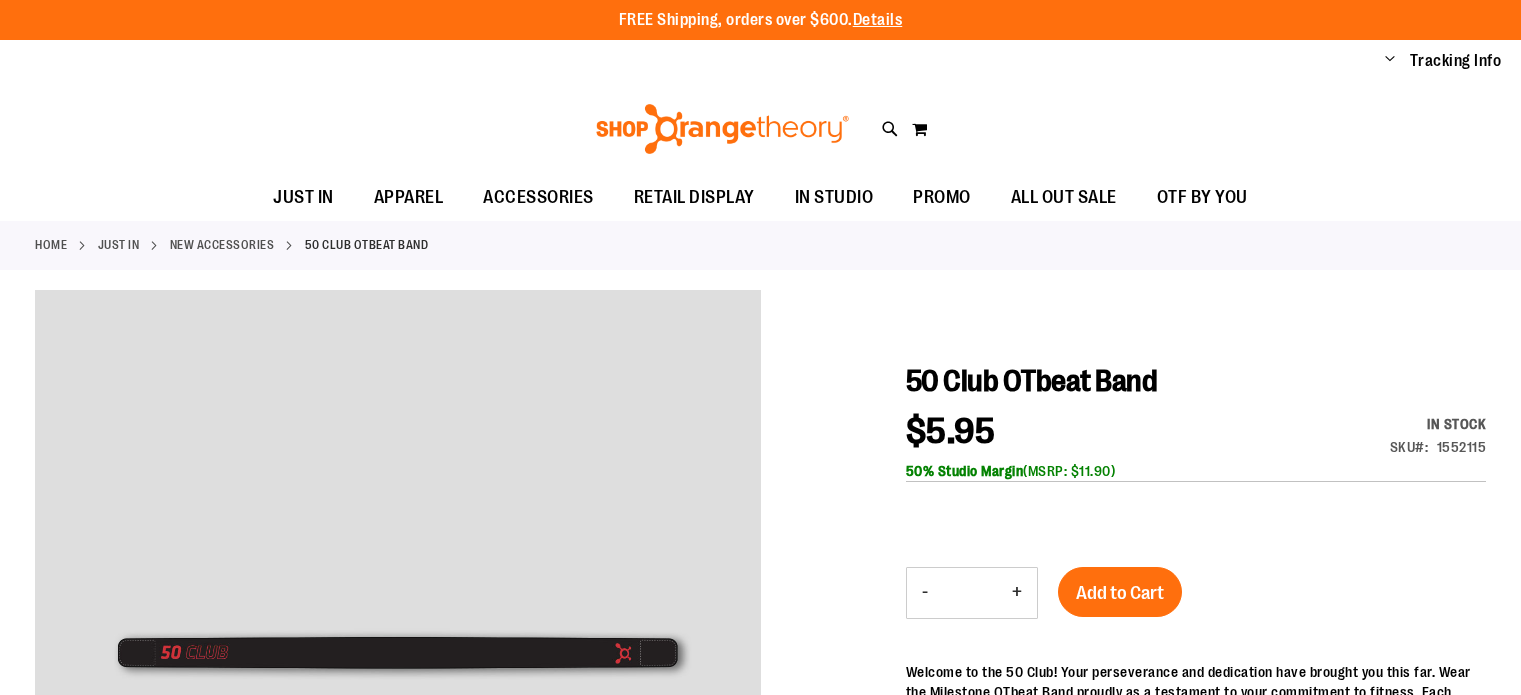 scroll, scrollTop: 0, scrollLeft: 0, axis: both 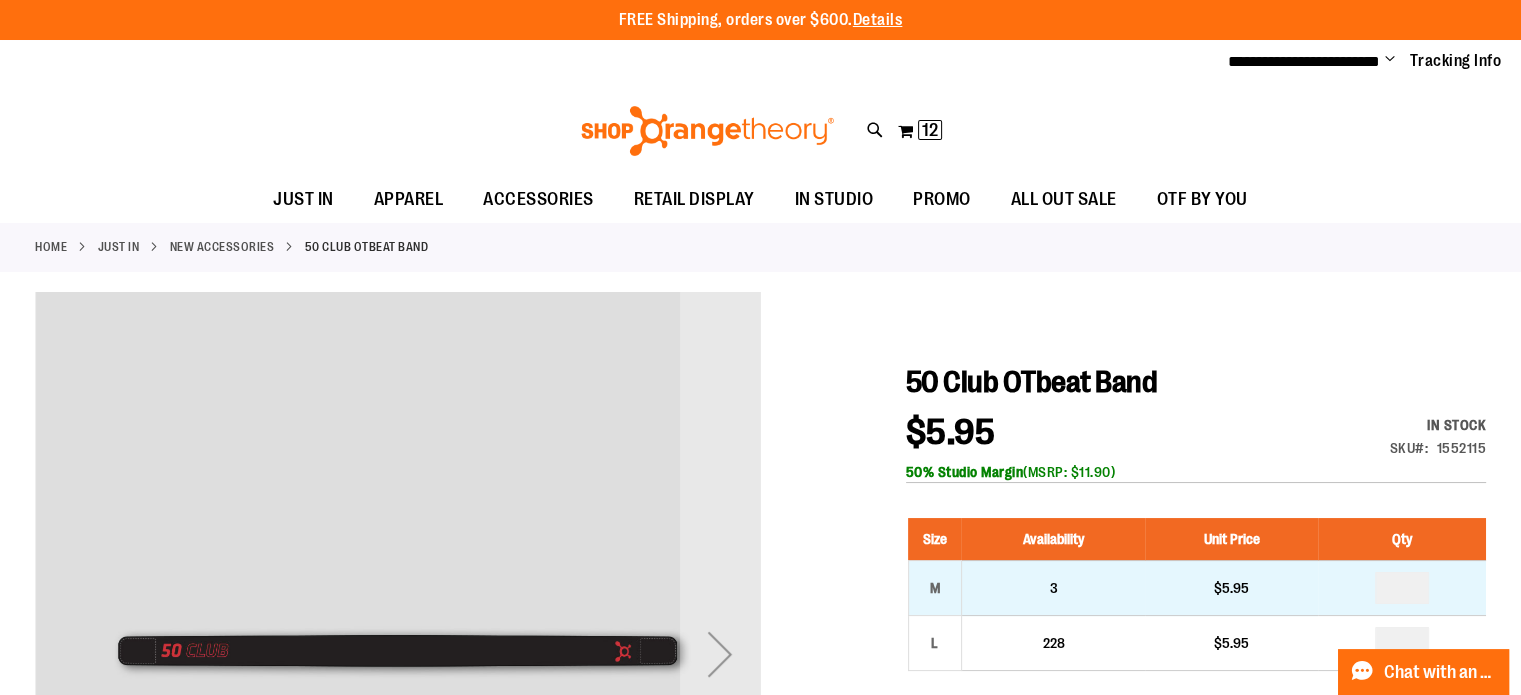 type on "**********" 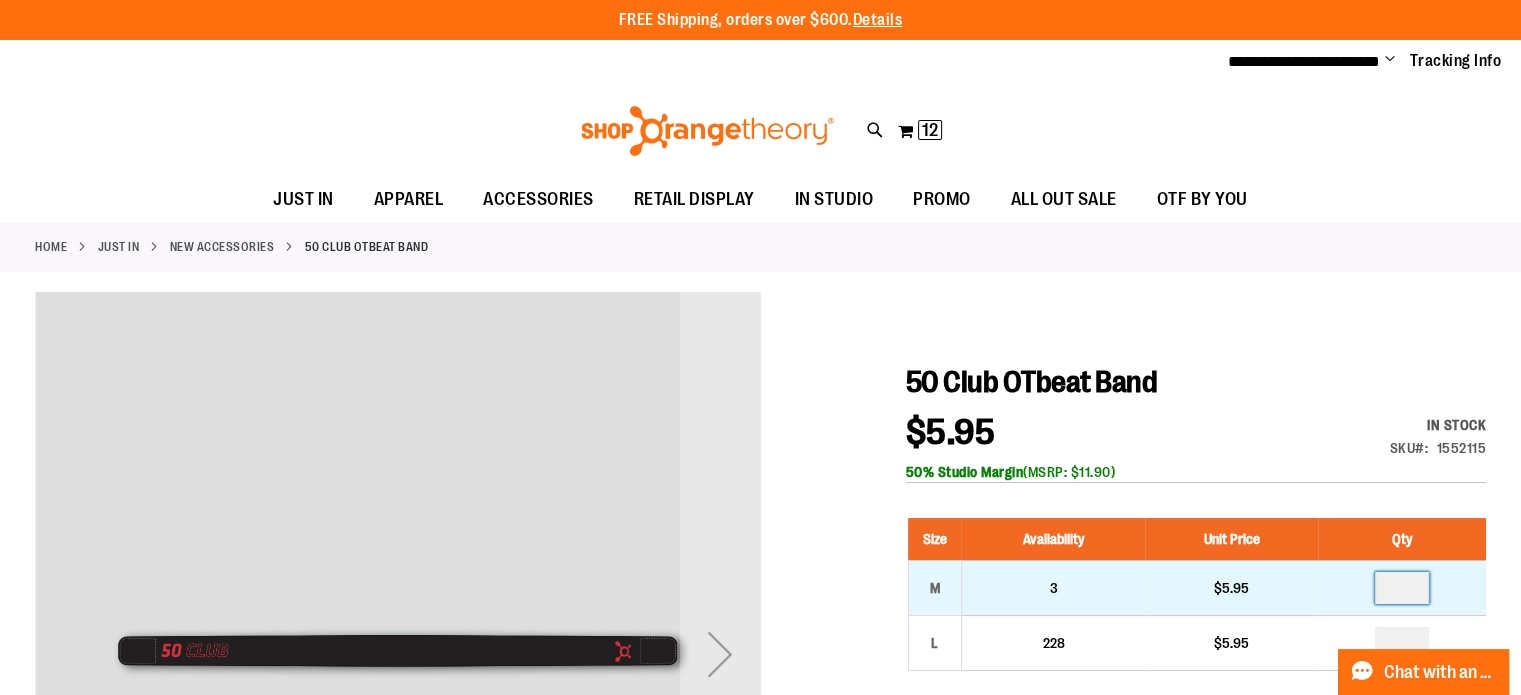 click at bounding box center (1402, 588) 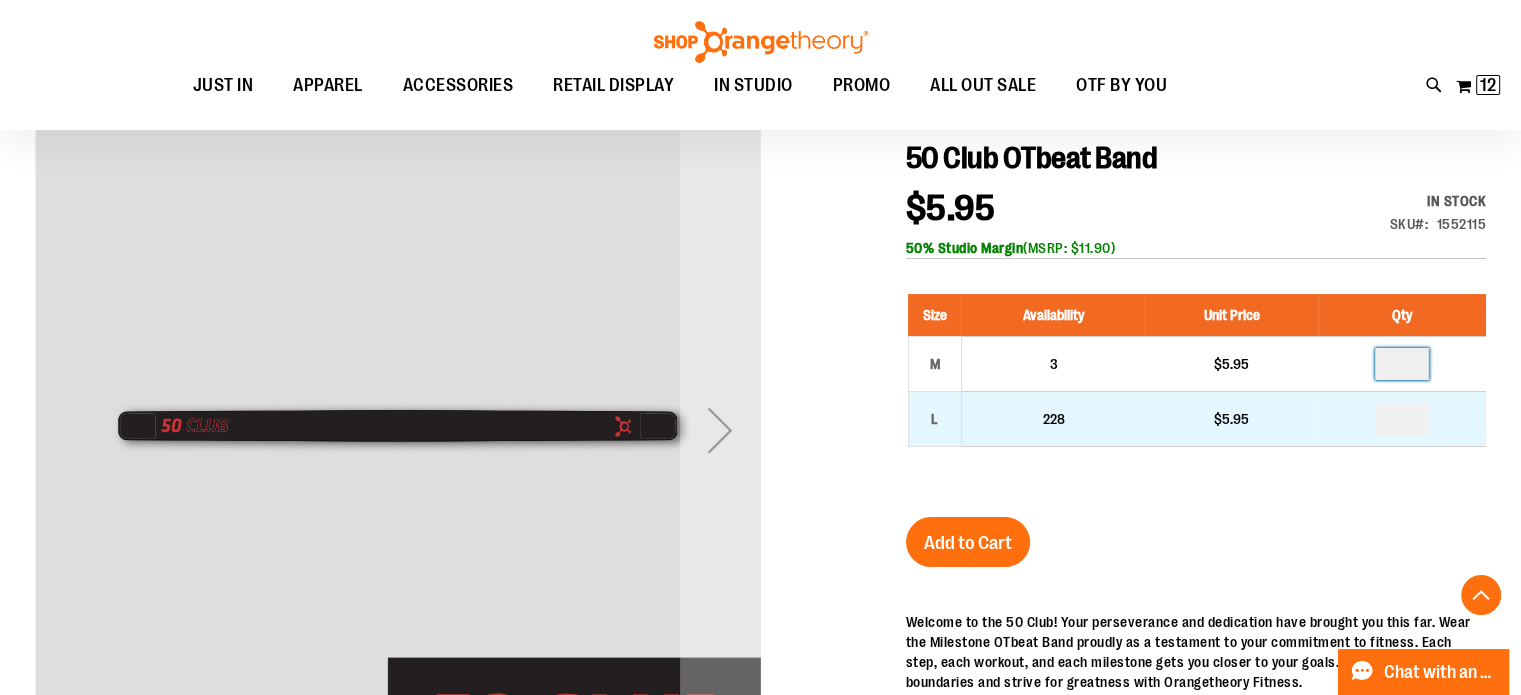 scroll, scrollTop: 399, scrollLeft: 0, axis: vertical 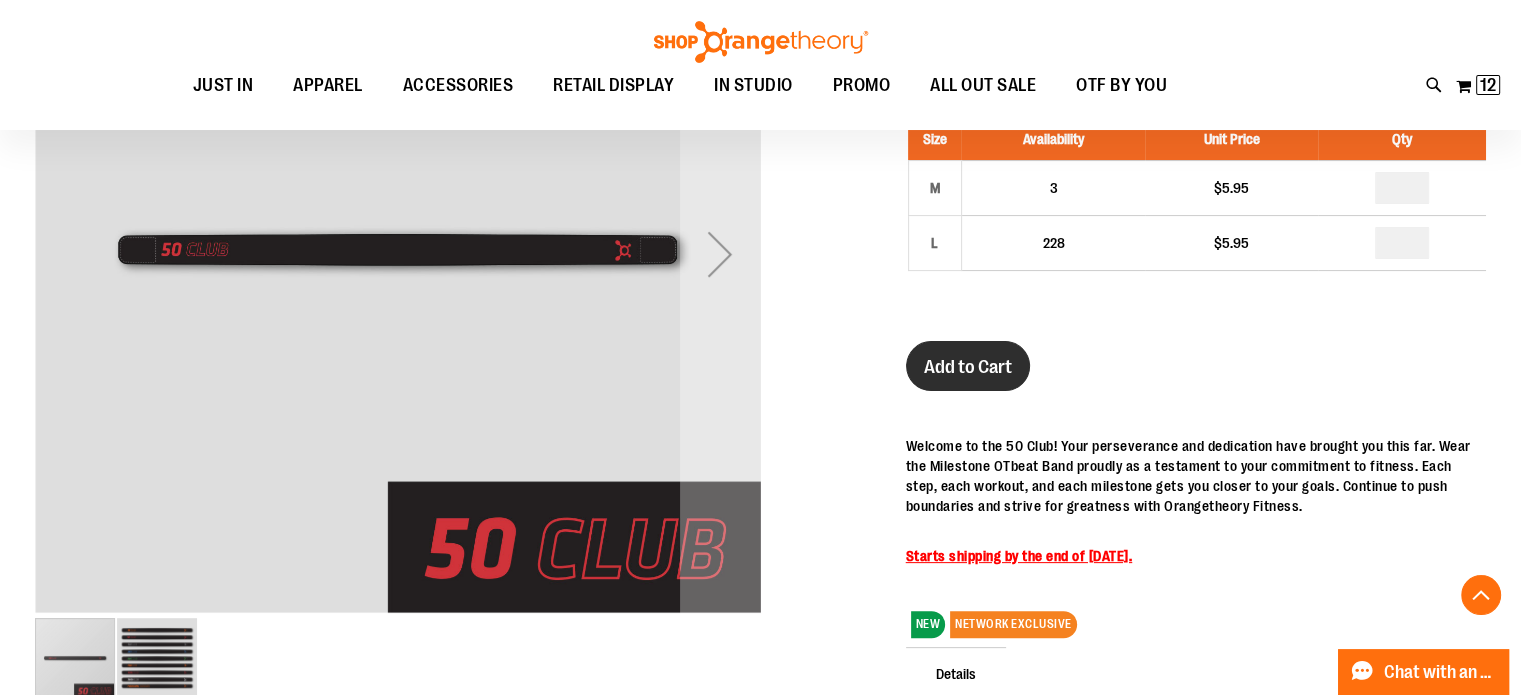 click on "Add to Cart" at bounding box center [968, 367] 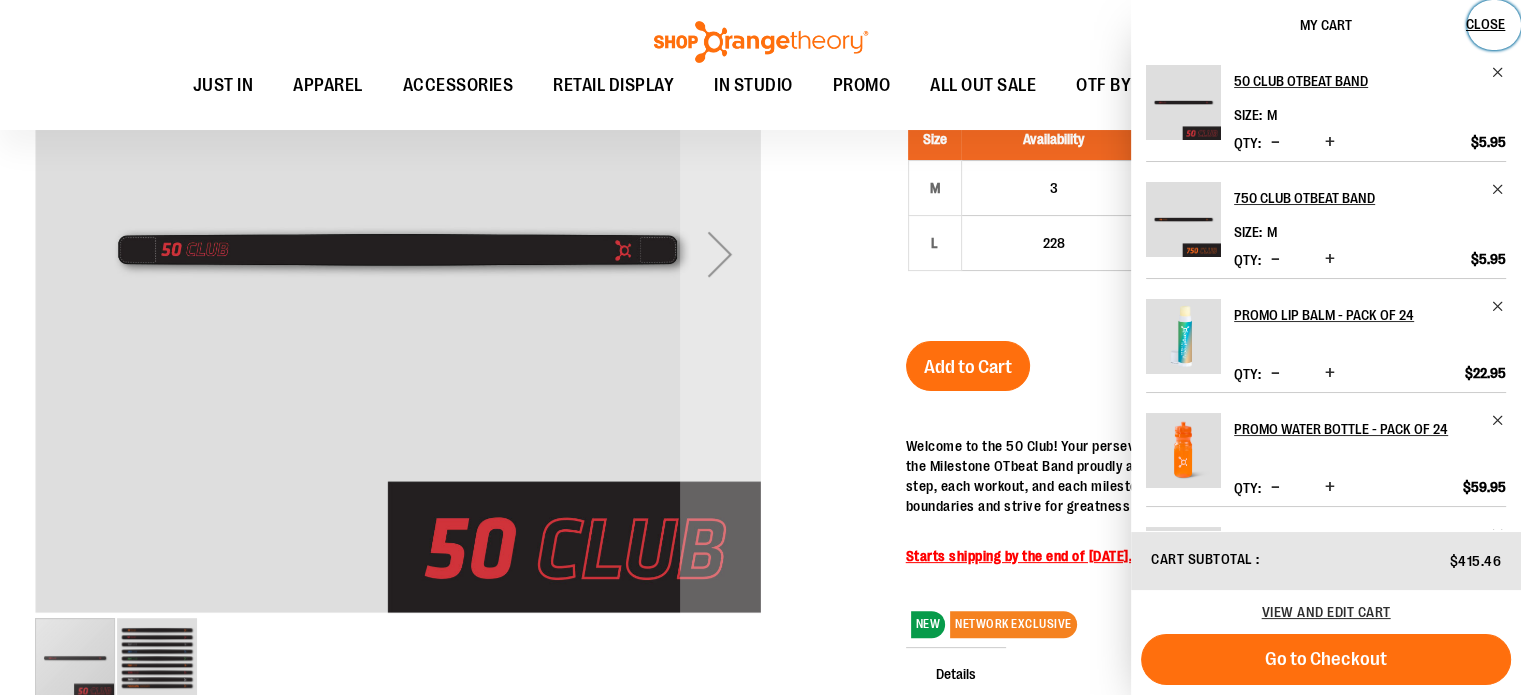 click on "Close" at bounding box center [1485, 24] 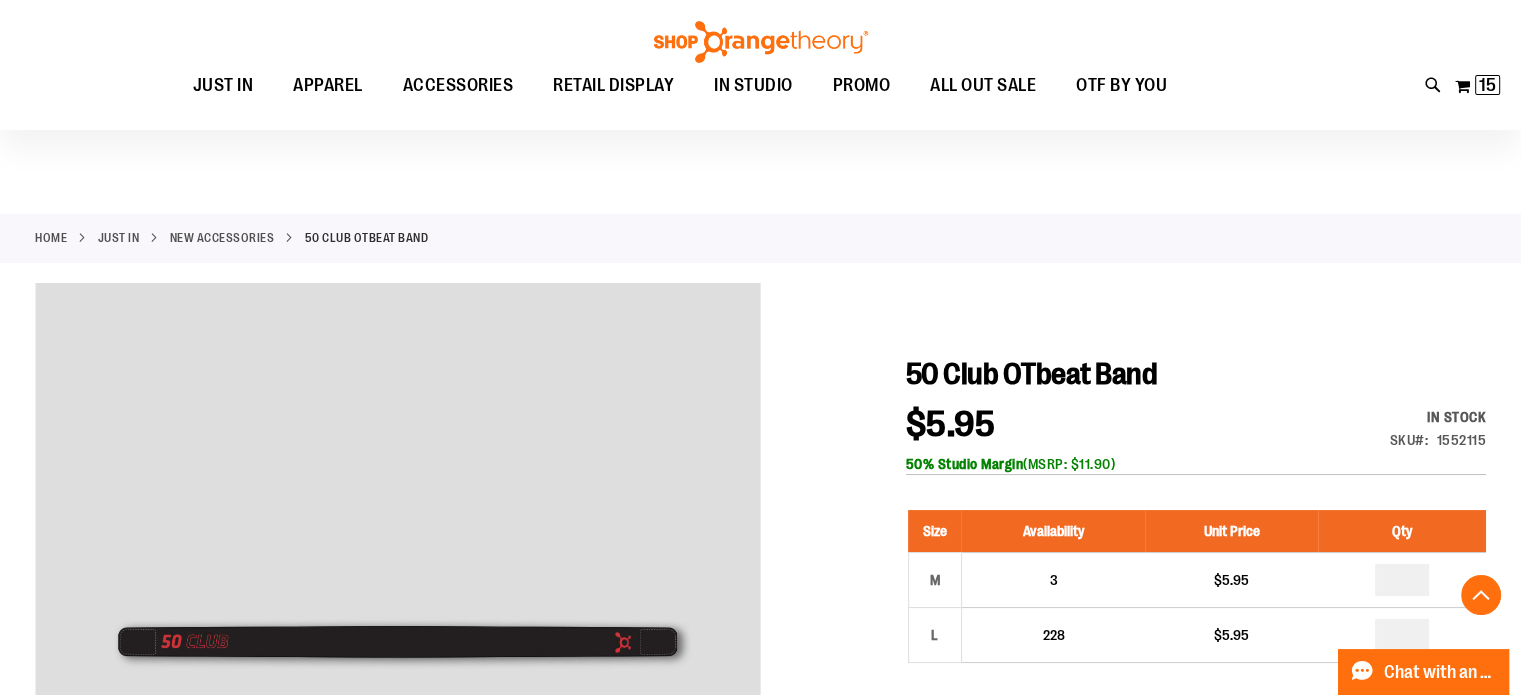 scroll, scrollTop: 0, scrollLeft: 0, axis: both 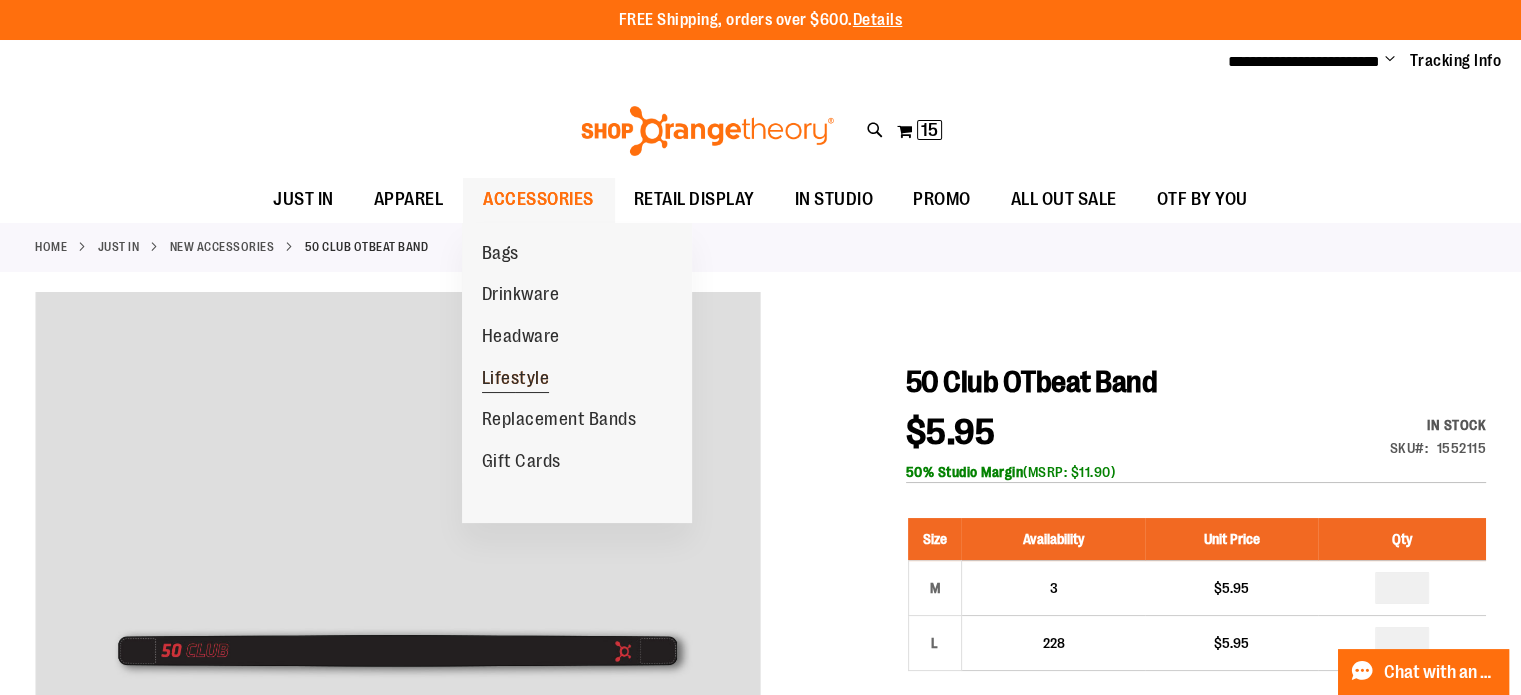 click on "Lifestyle" at bounding box center [516, 380] 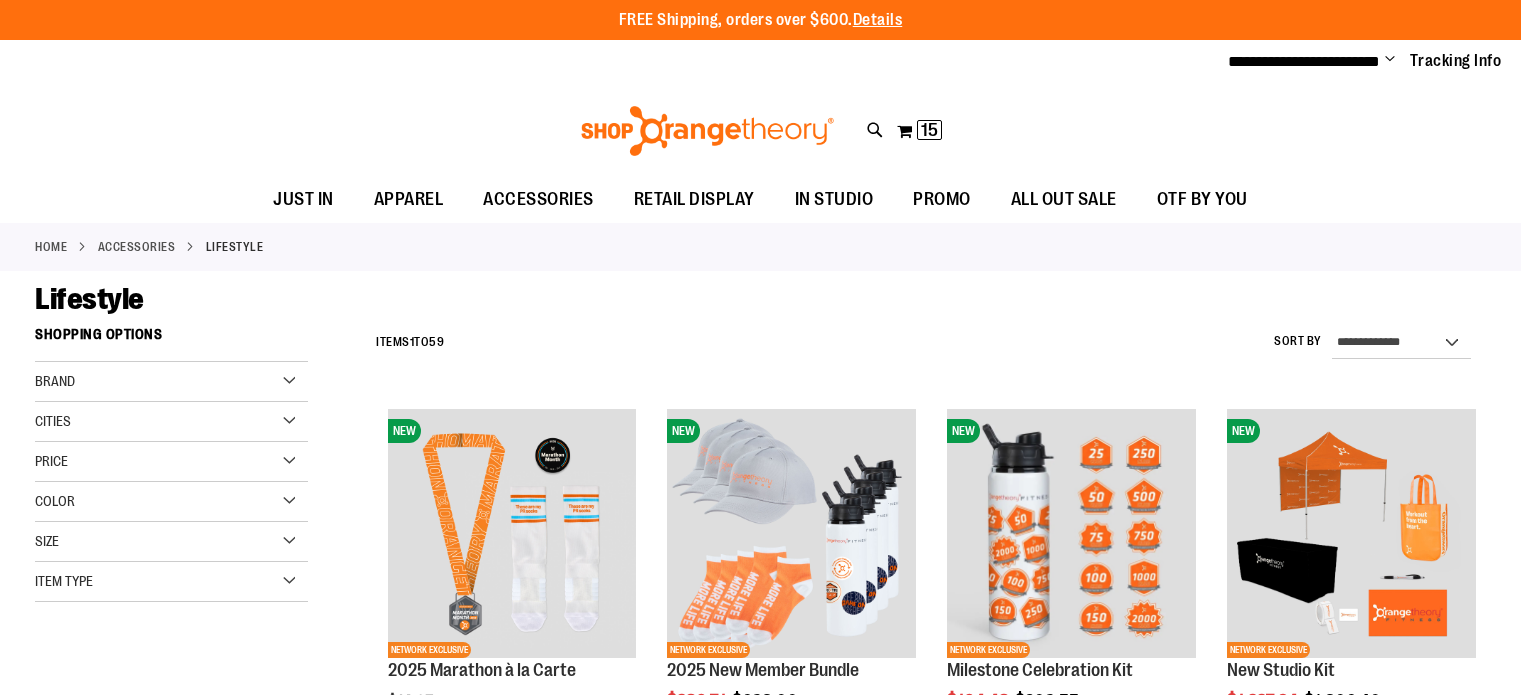 scroll, scrollTop: 0, scrollLeft: 0, axis: both 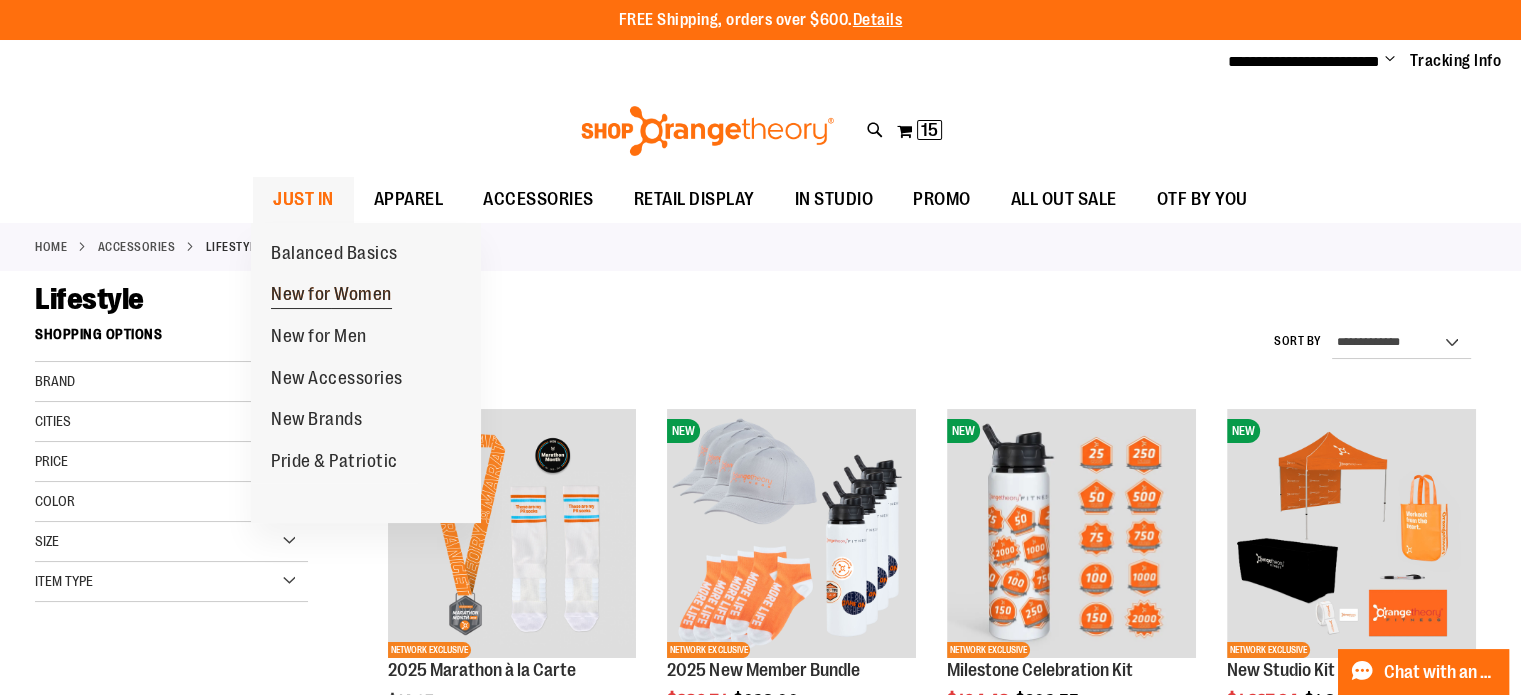 type on "**********" 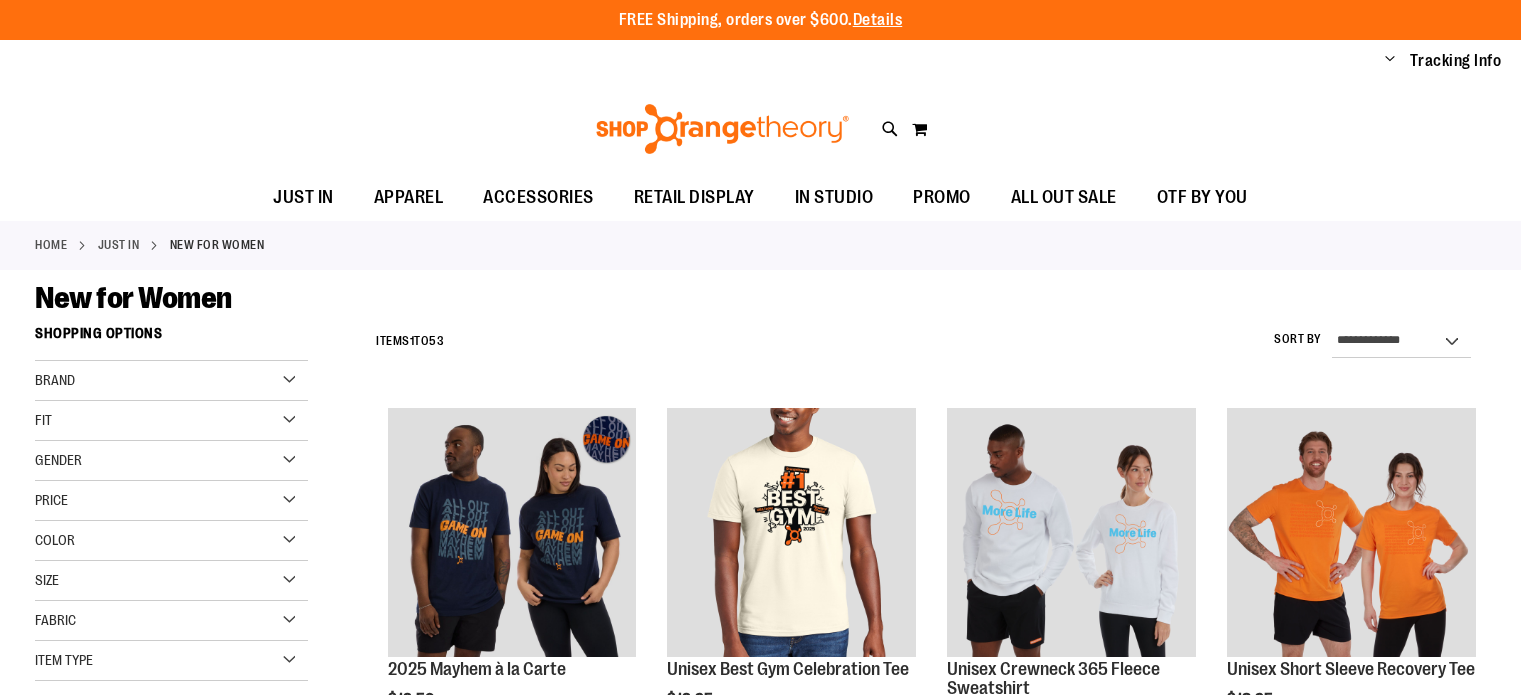 scroll, scrollTop: 0, scrollLeft: 0, axis: both 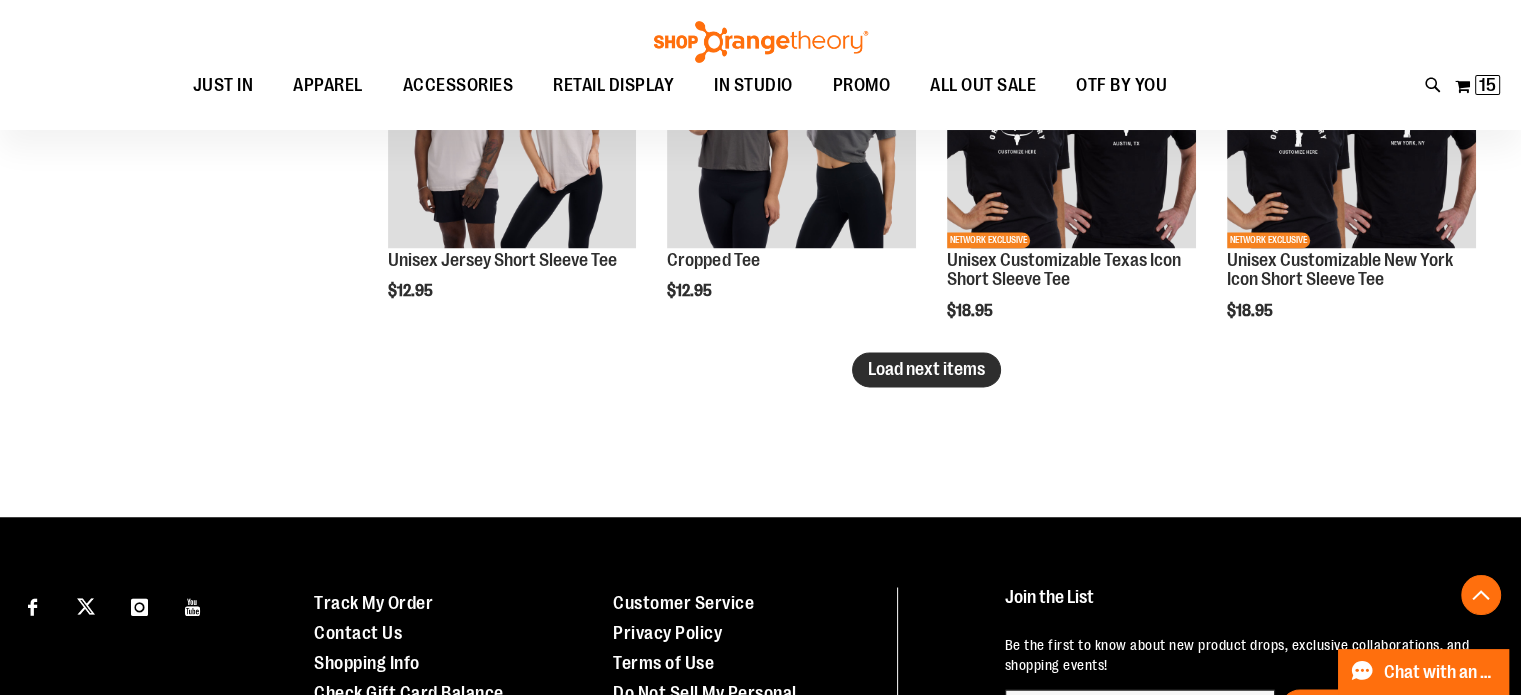type on "**********" 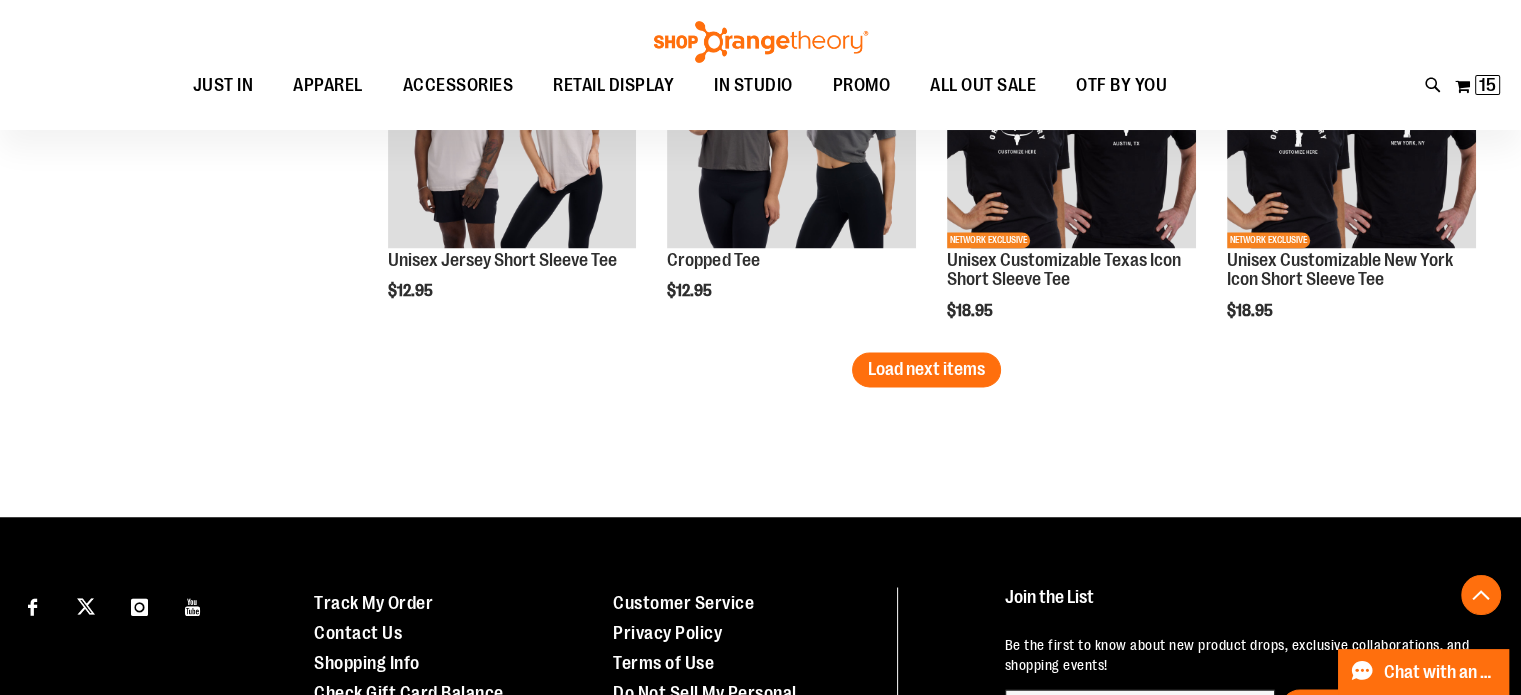 click on "Load next items" at bounding box center (926, 369) 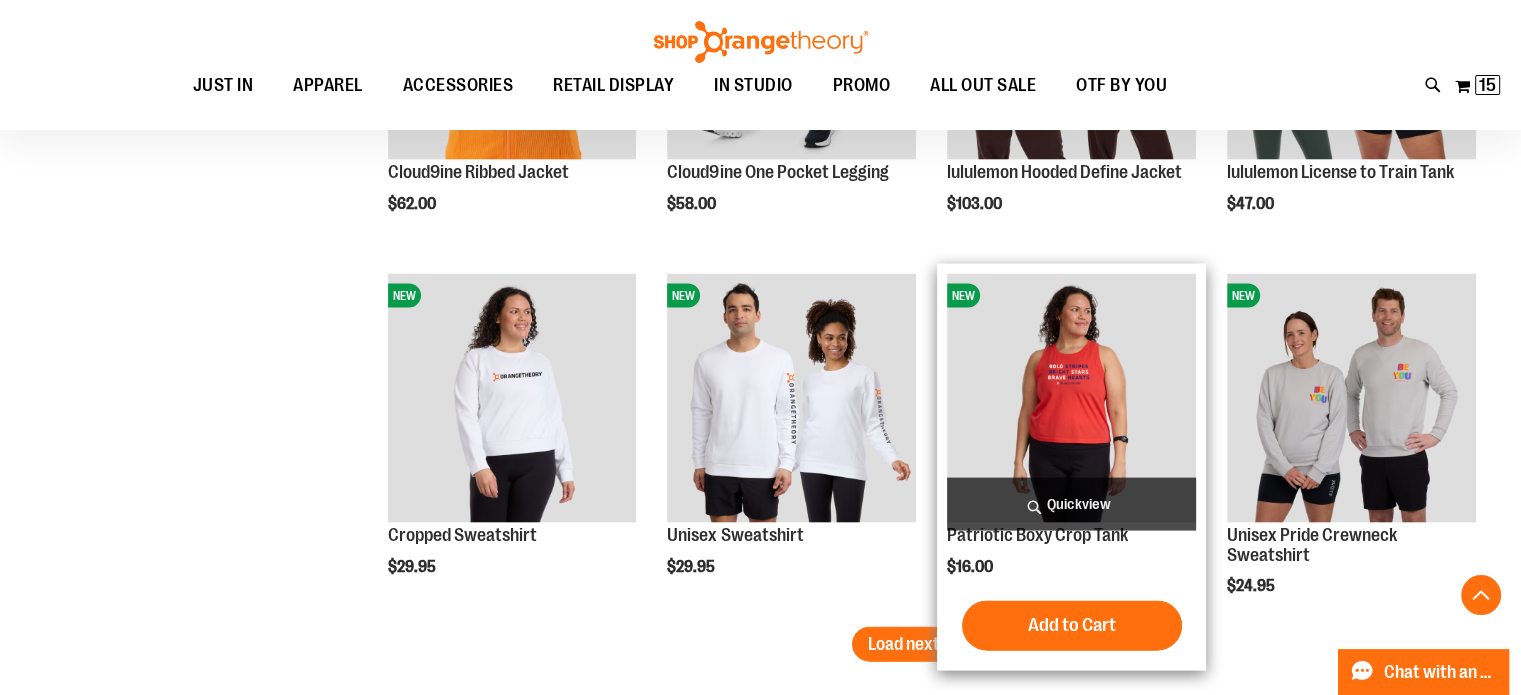 scroll, scrollTop: 4113, scrollLeft: 0, axis: vertical 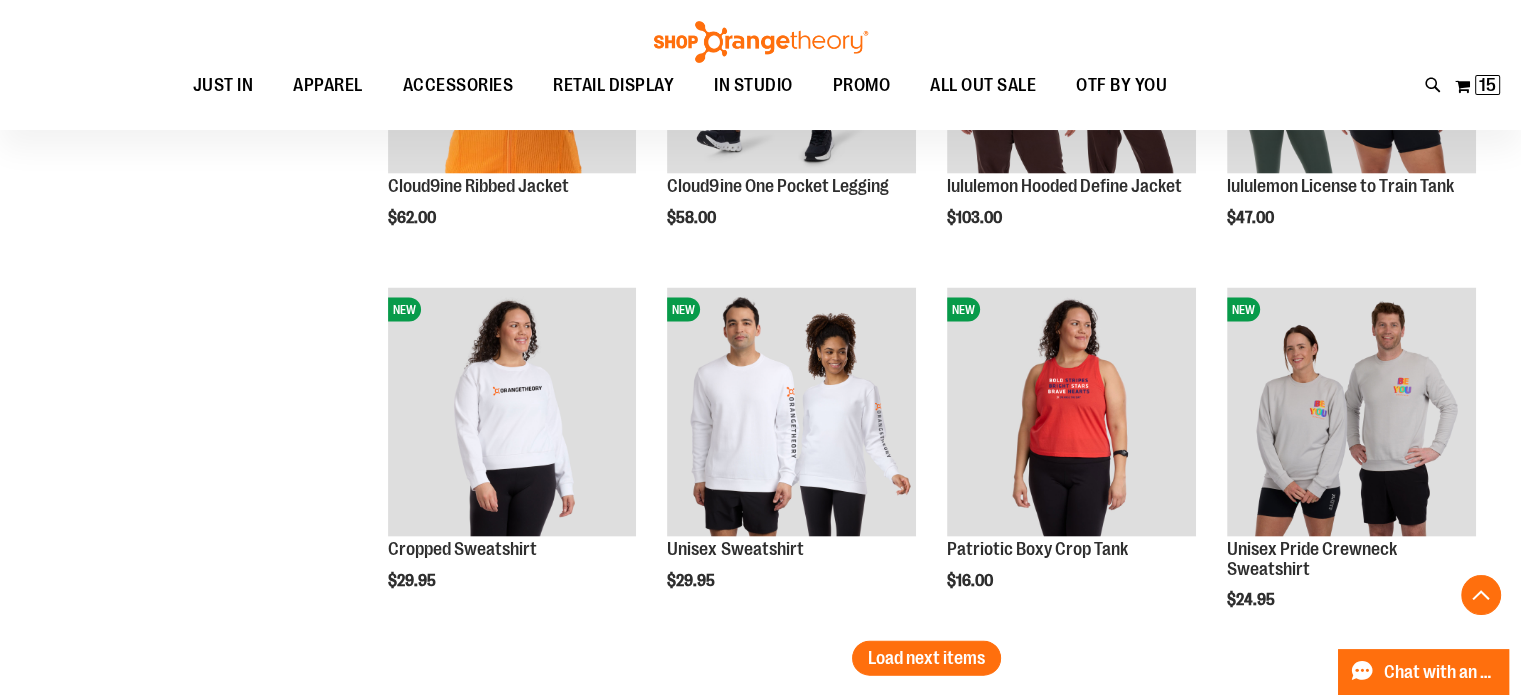 click on "Load next items" at bounding box center [926, 658] 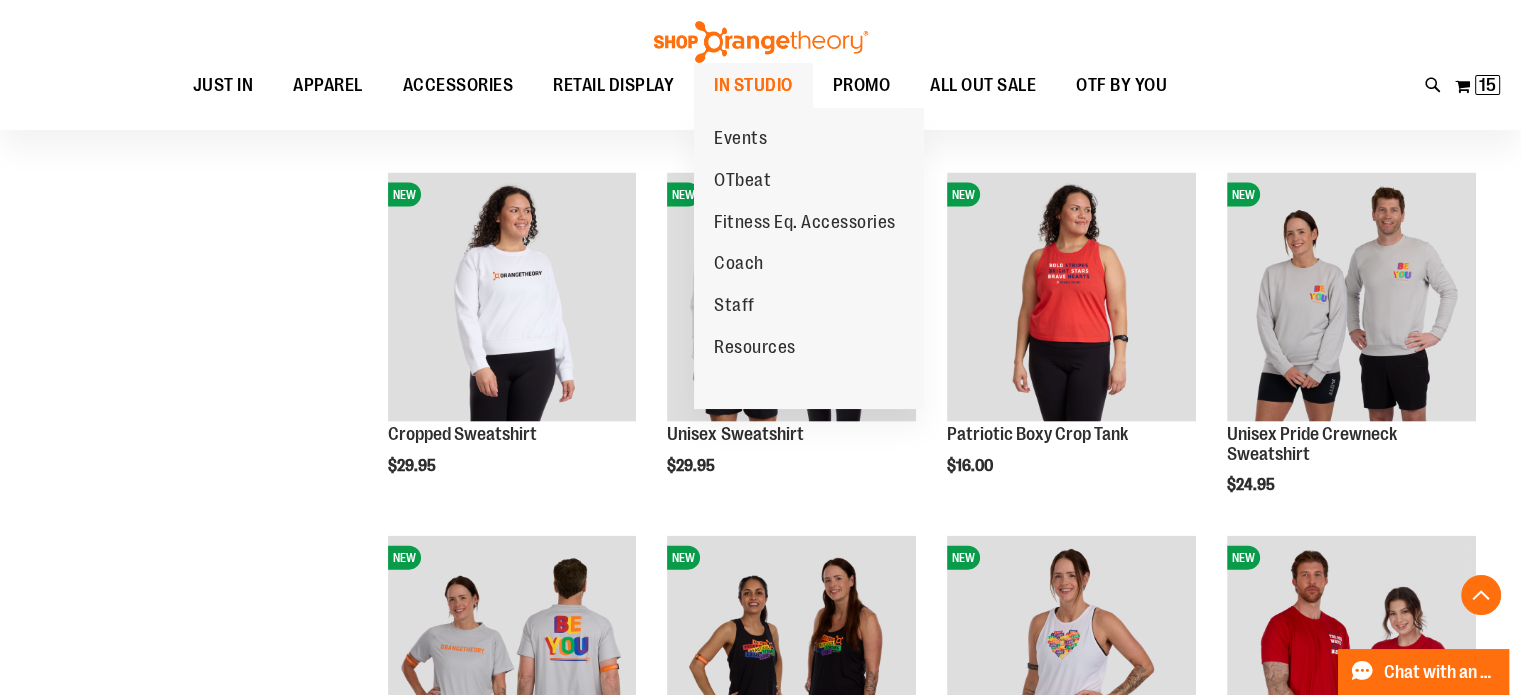 scroll, scrollTop: 4313, scrollLeft: 0, axis: vertical 